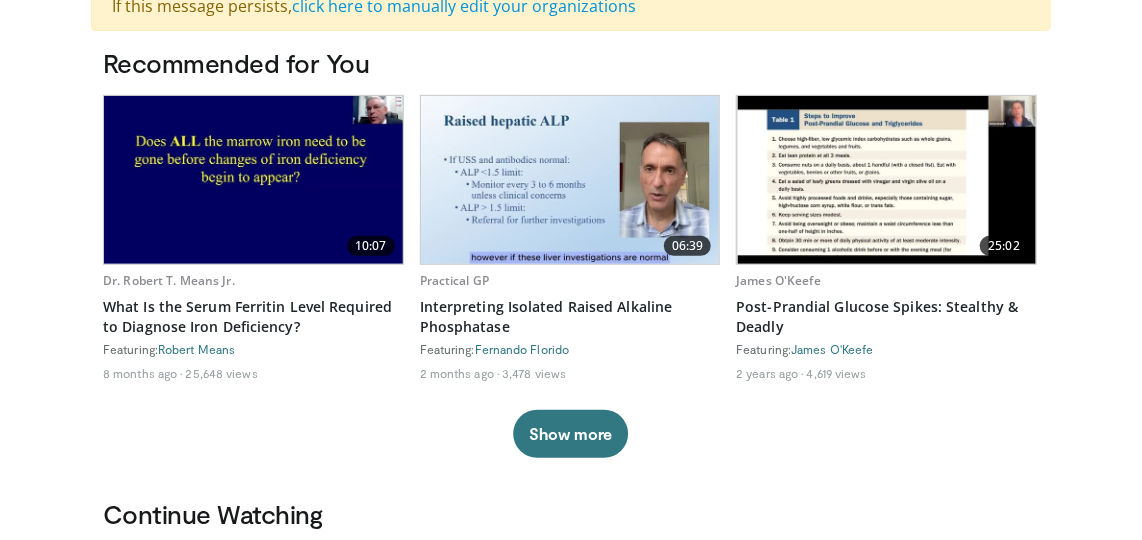 scroll, scrollTop: 0, scrollLeft: 0, axis: both 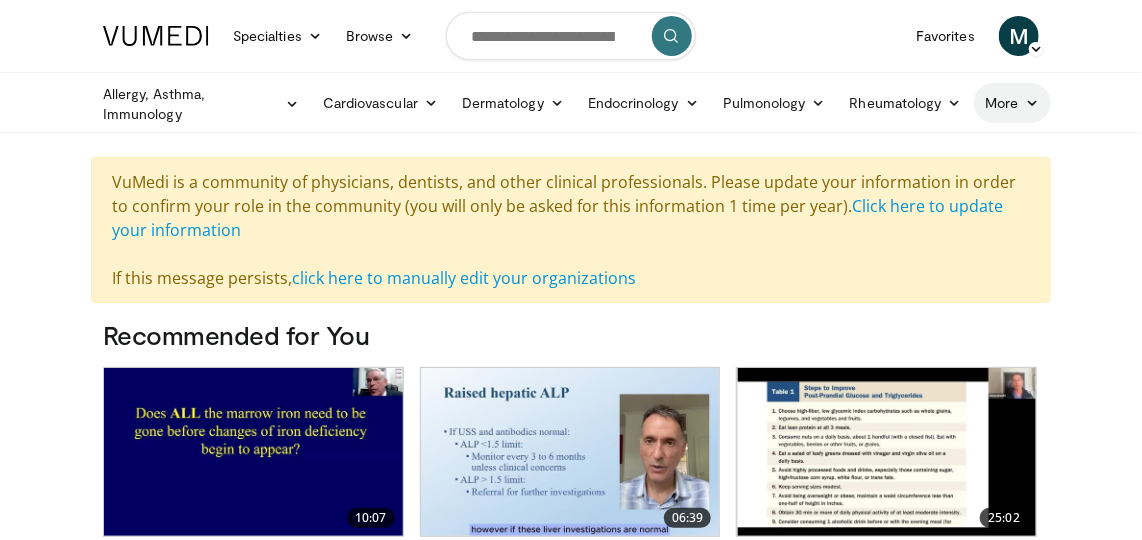 click at bounding box center (1032, 103) 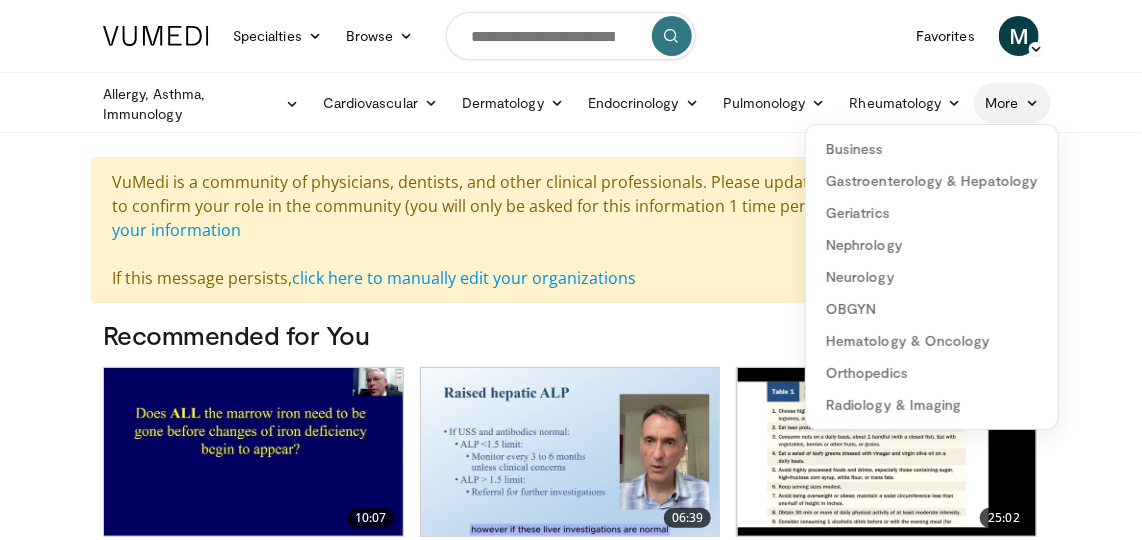 click at bounding box center [1032, 103] 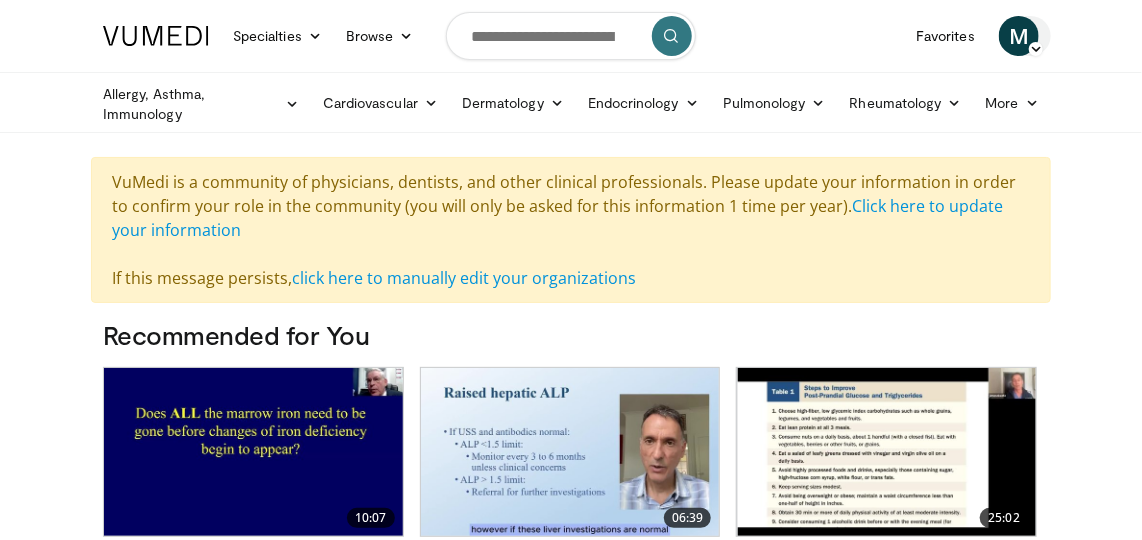 click at bounding box center (1036, 49) 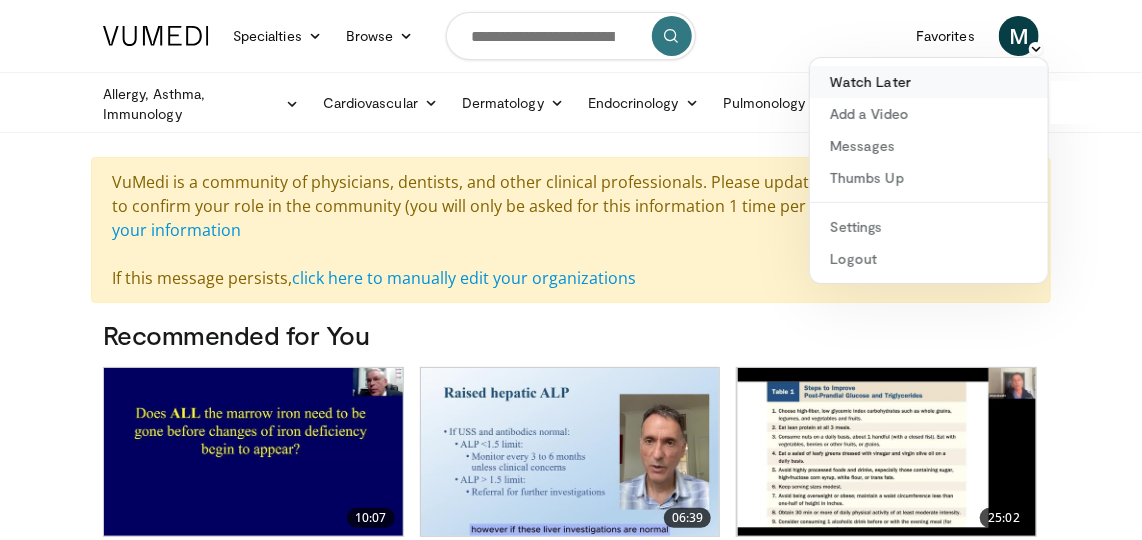 click on "Watch Later" at bounding box center [929, 82] 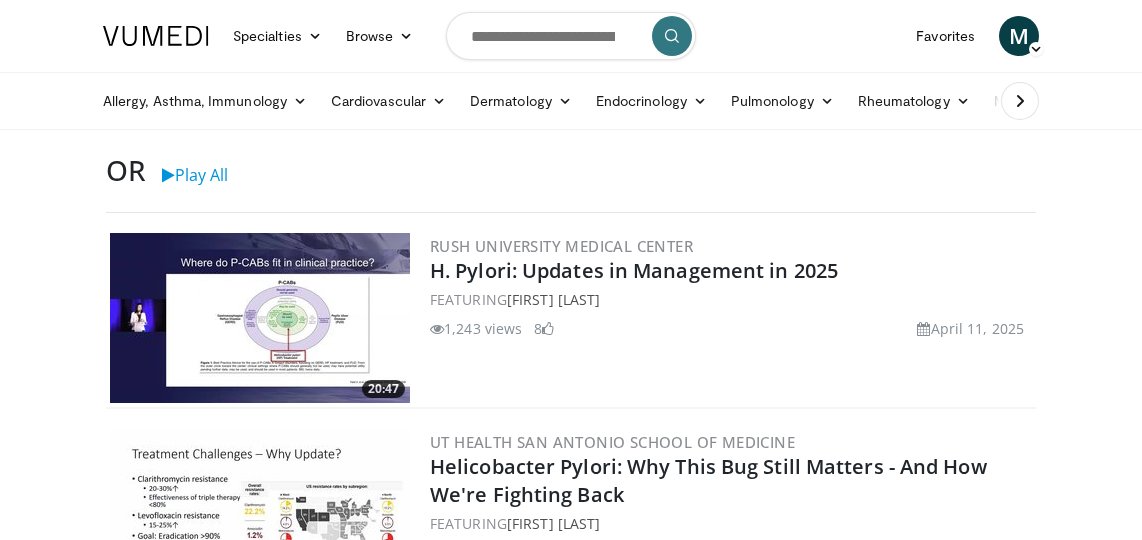 scroll, scrollTop: 0, scrollLeft: 0, axis: both 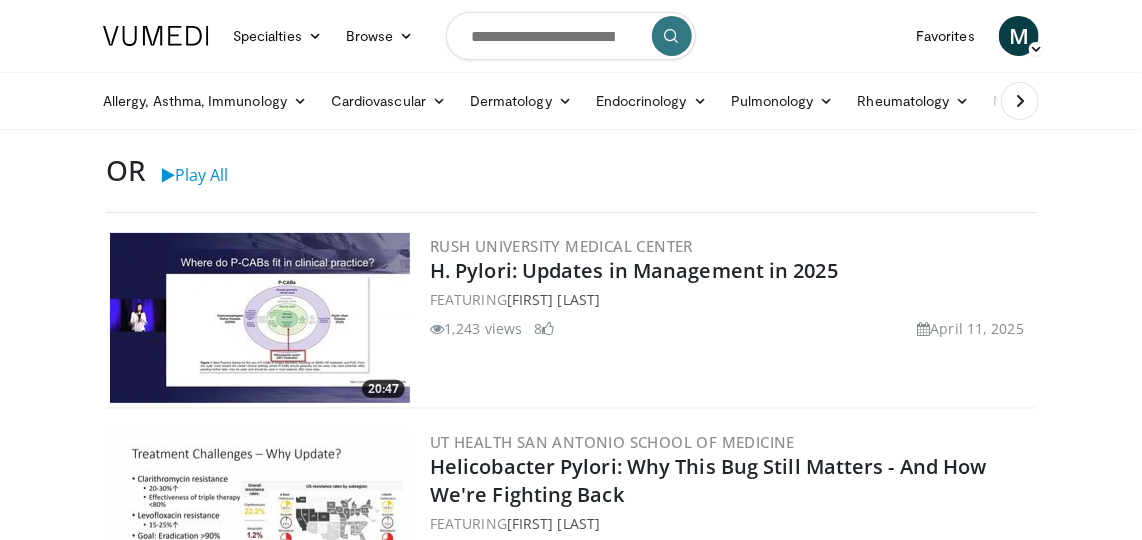 click at bounding box center [260, 318] 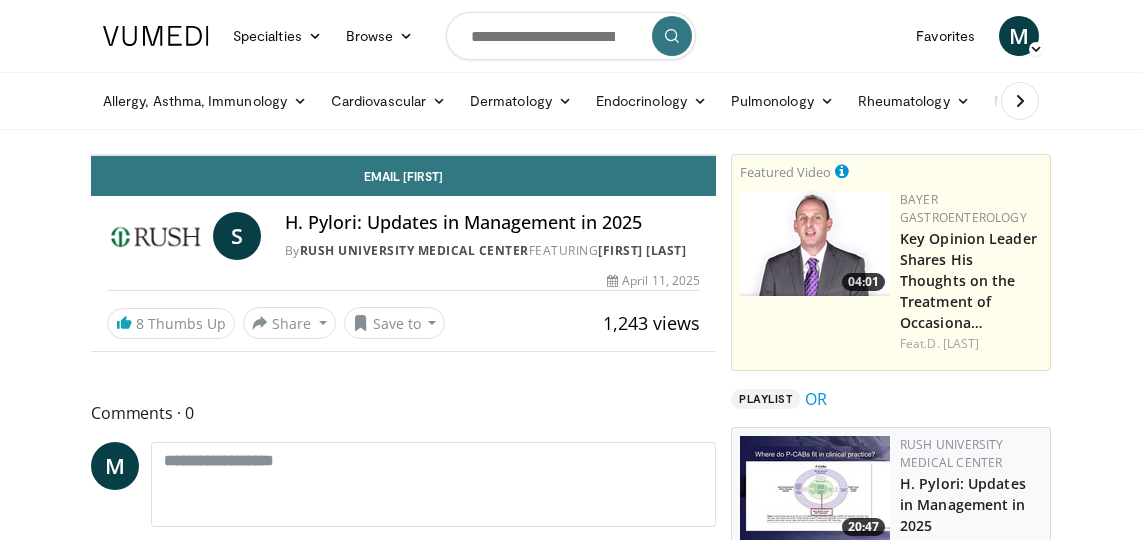 scroll, scrollTop: 0, scrollLeft: 0, axis: both 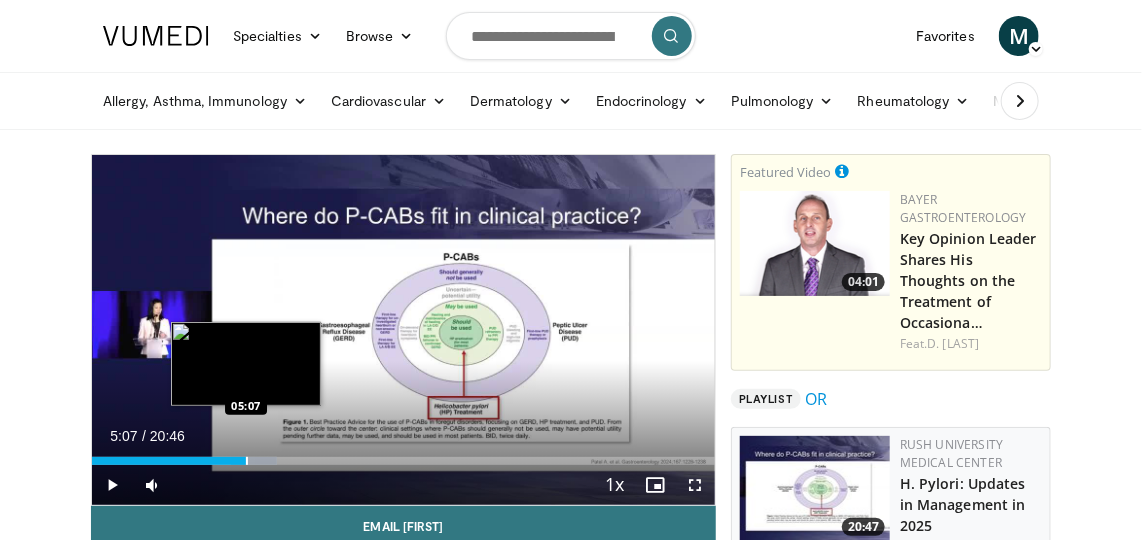 drag, startPoint x: 102, startPoint y: 459, endPoint x: 246, endPoint y: 461, distance: 144.01389 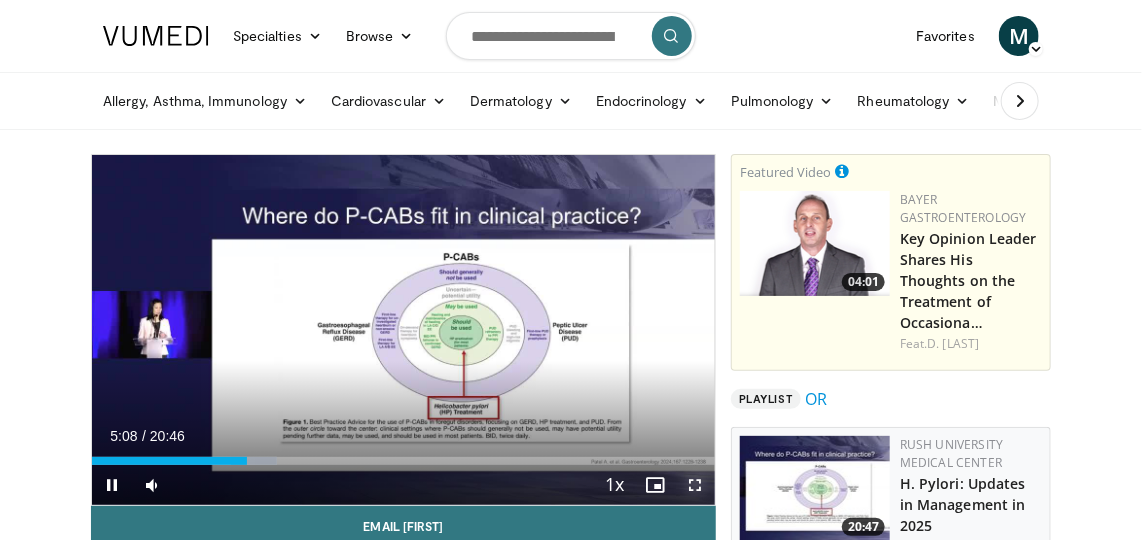 click at bounding box center (695, 485) 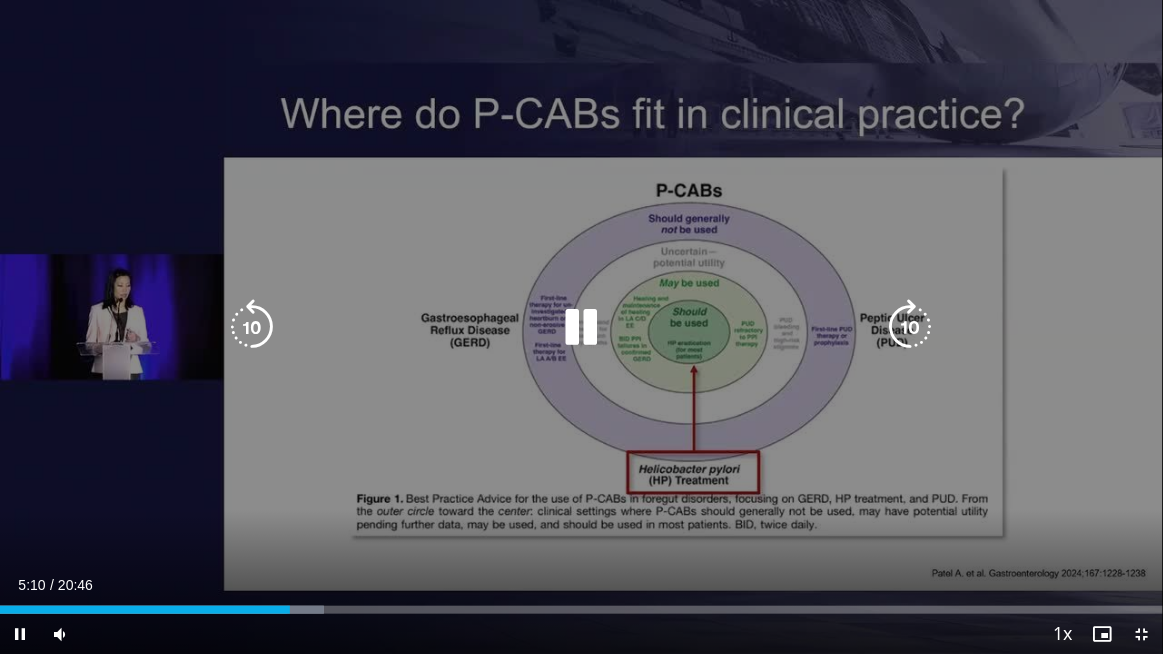 click at bounding box center (581, 327) 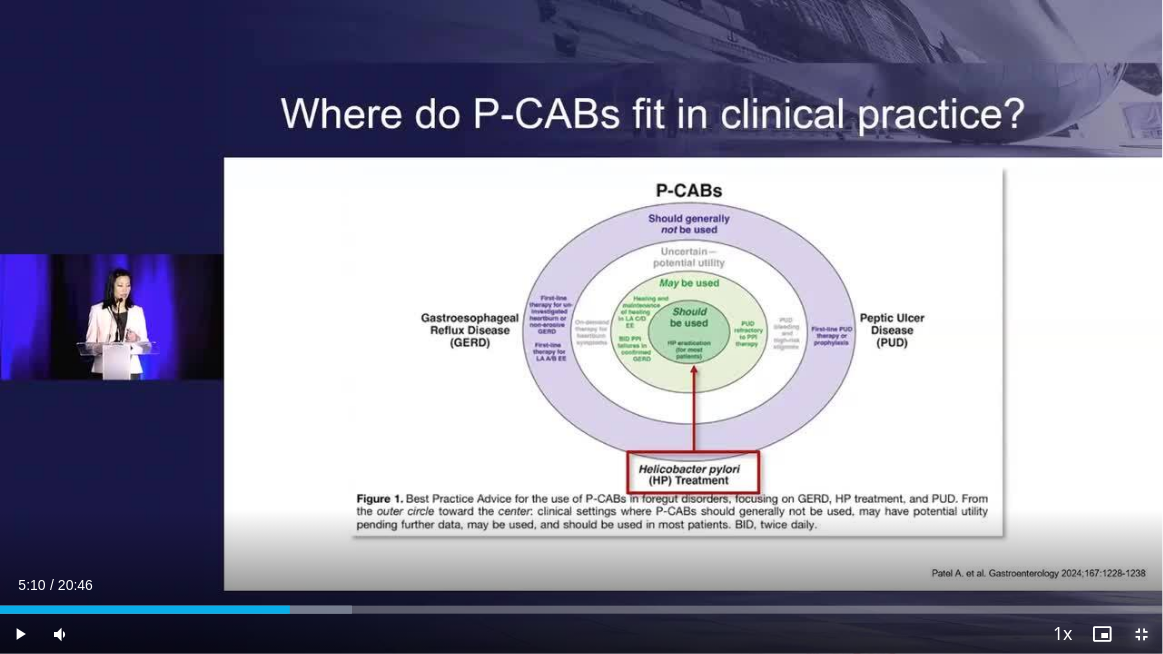 click at bounding box center (1143, 634) 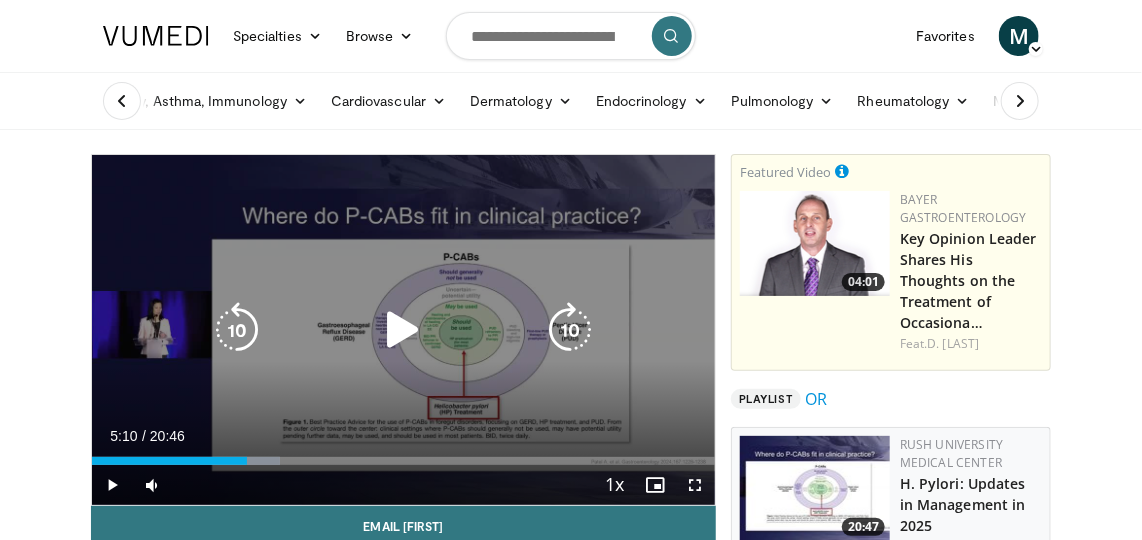 click on "10 seconds
Tap to unmute" at bounding box center (403, 330) 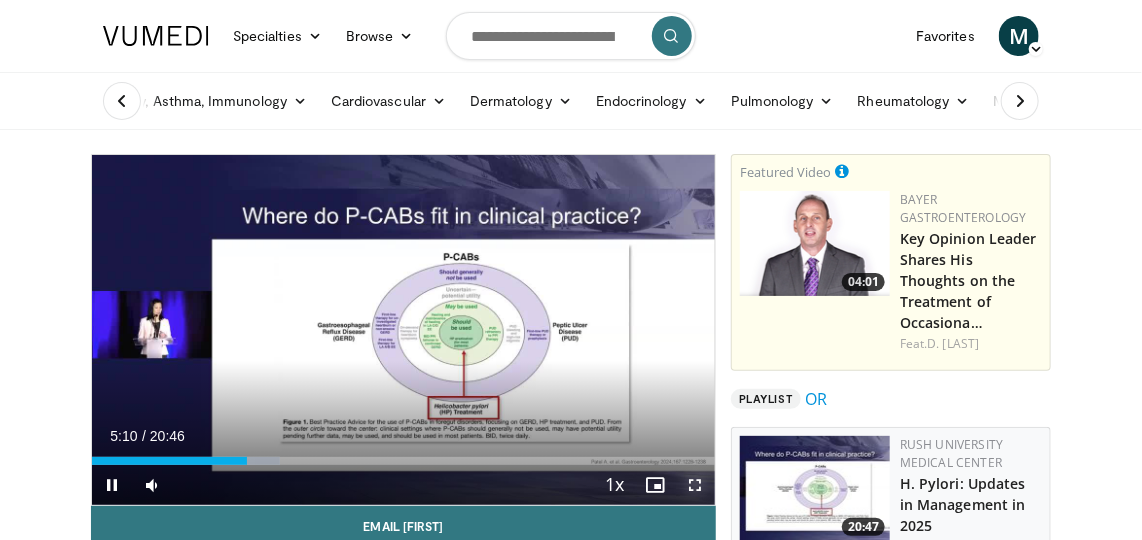 click at bounding box center (695, 485) 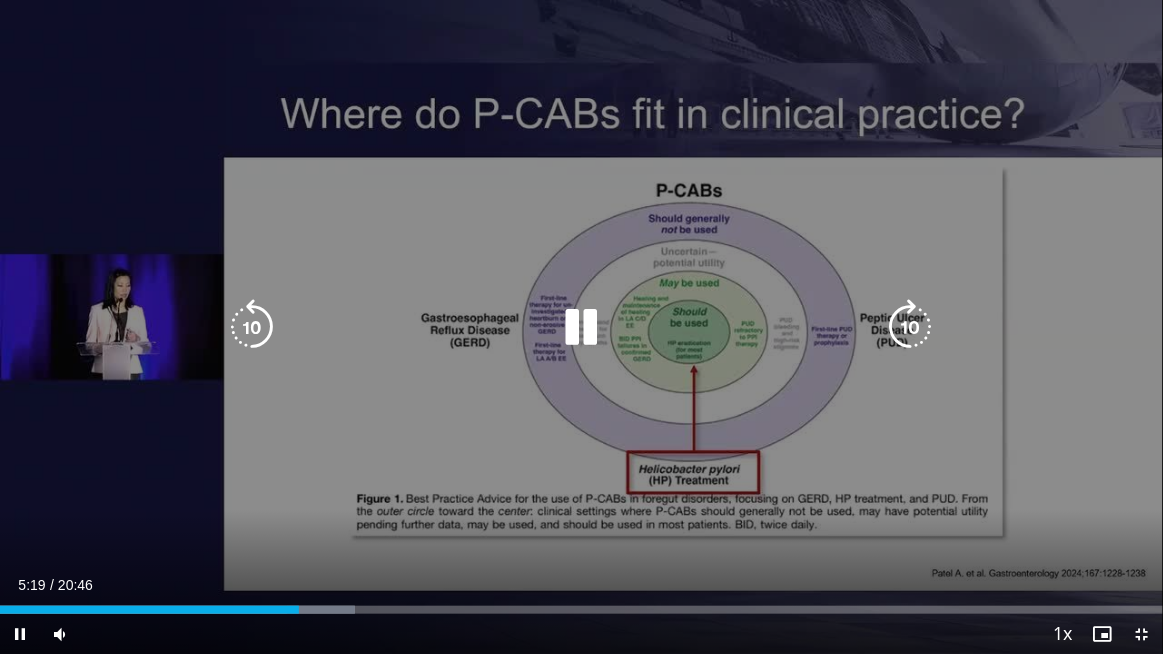 click at bounding box center [582, 327] 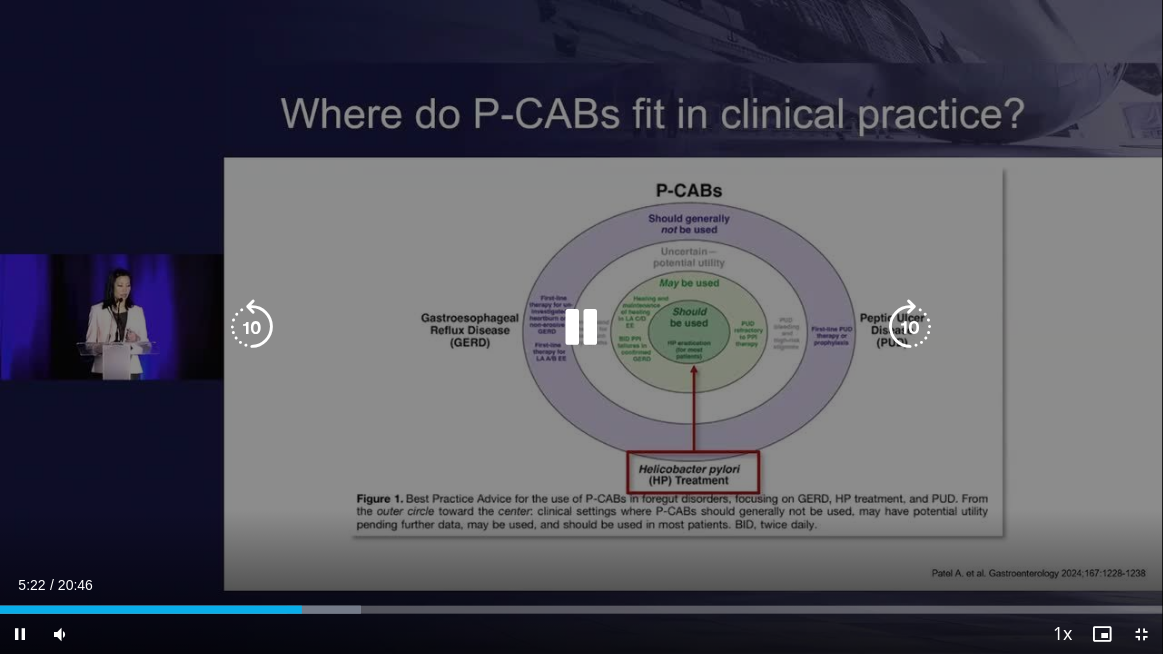 click at bounding box center [581, 327] 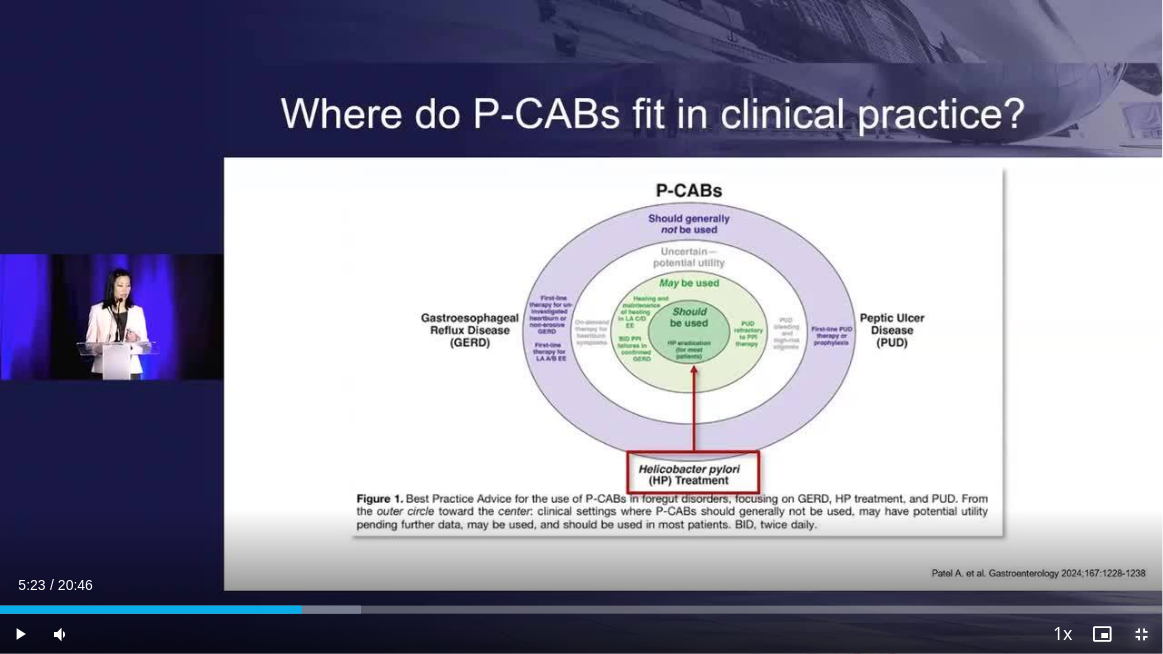 click at bounding box center (1143, 634) 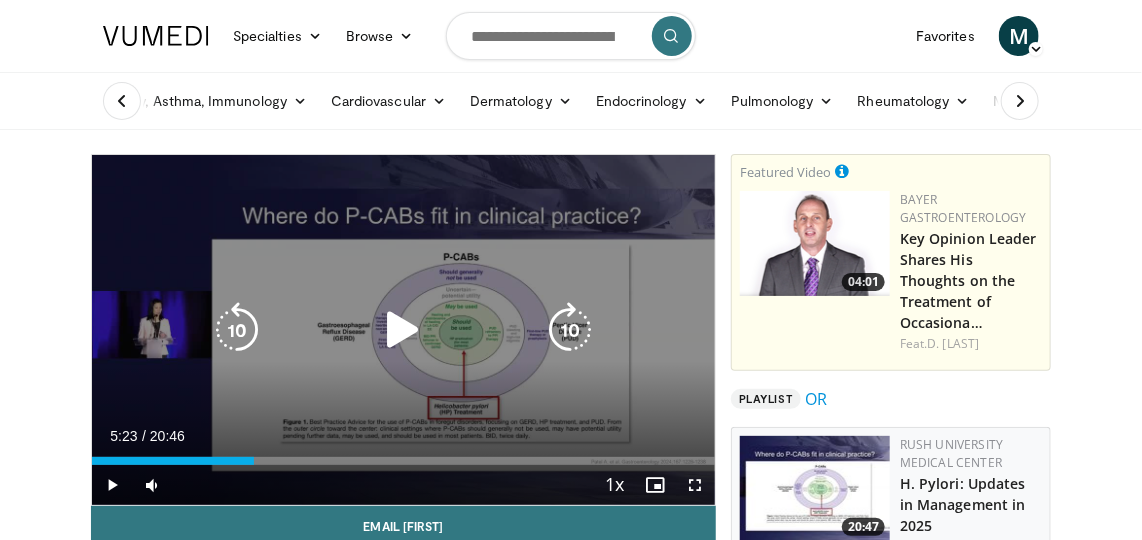 click at bounding box center [403, 330] 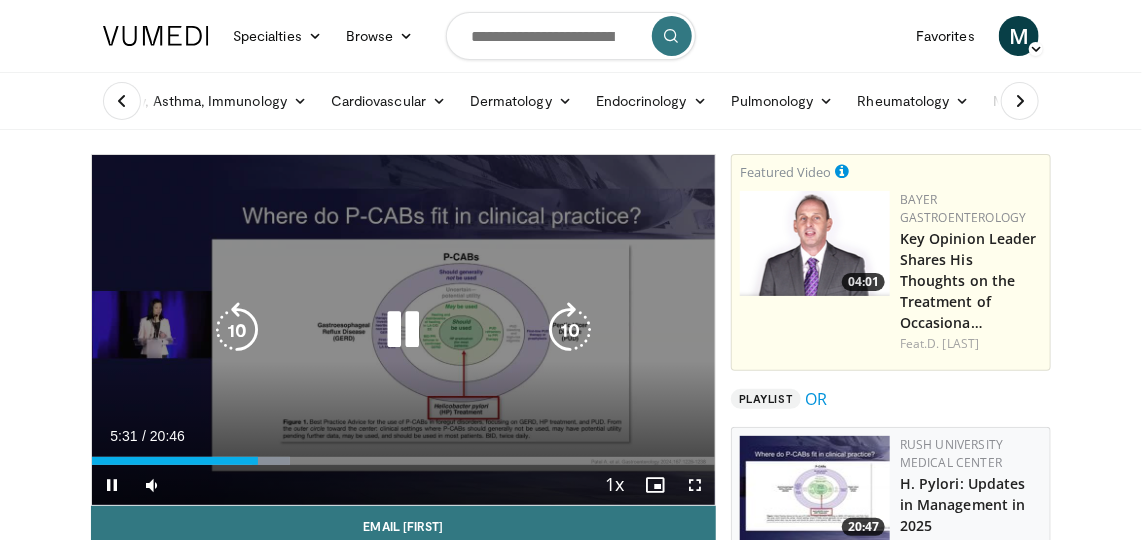 click at bounding box center (403, 330) 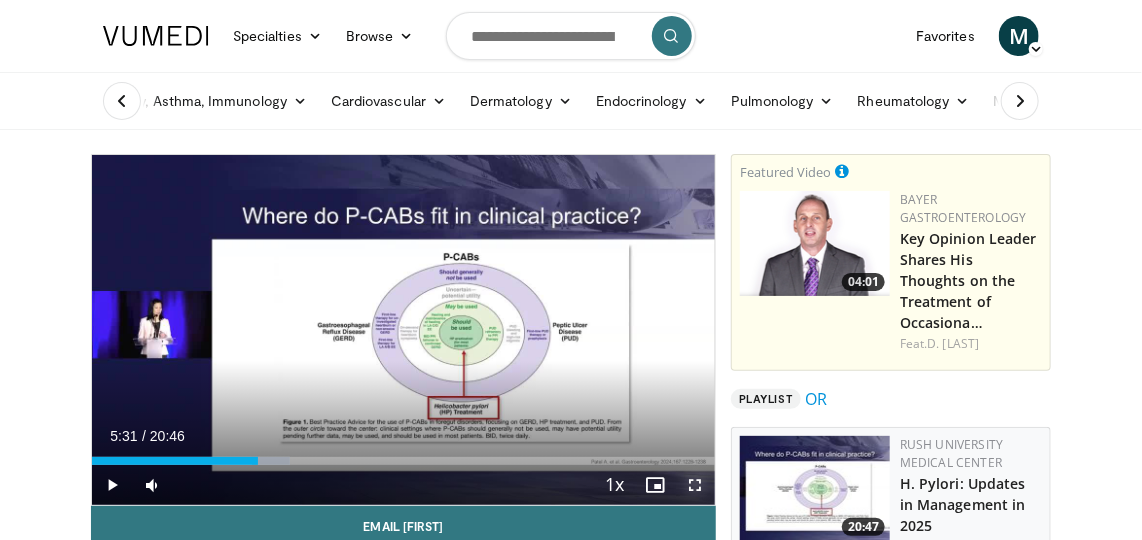 click at bounding box center [695, 485] 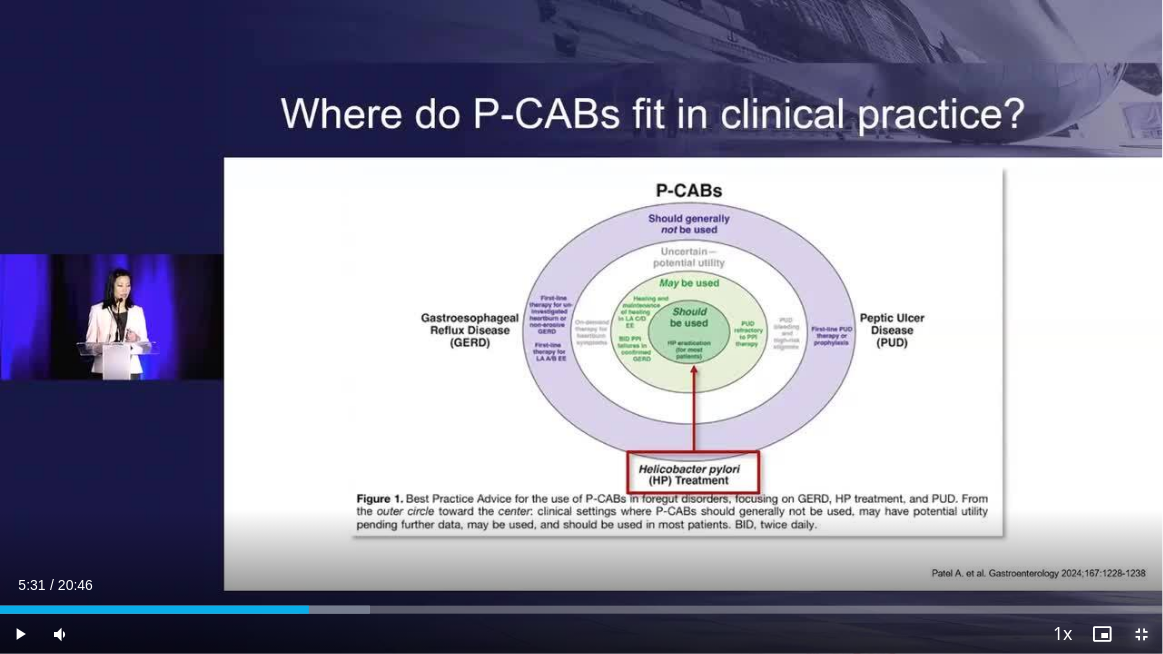 click at bounding box center [1143, 634] 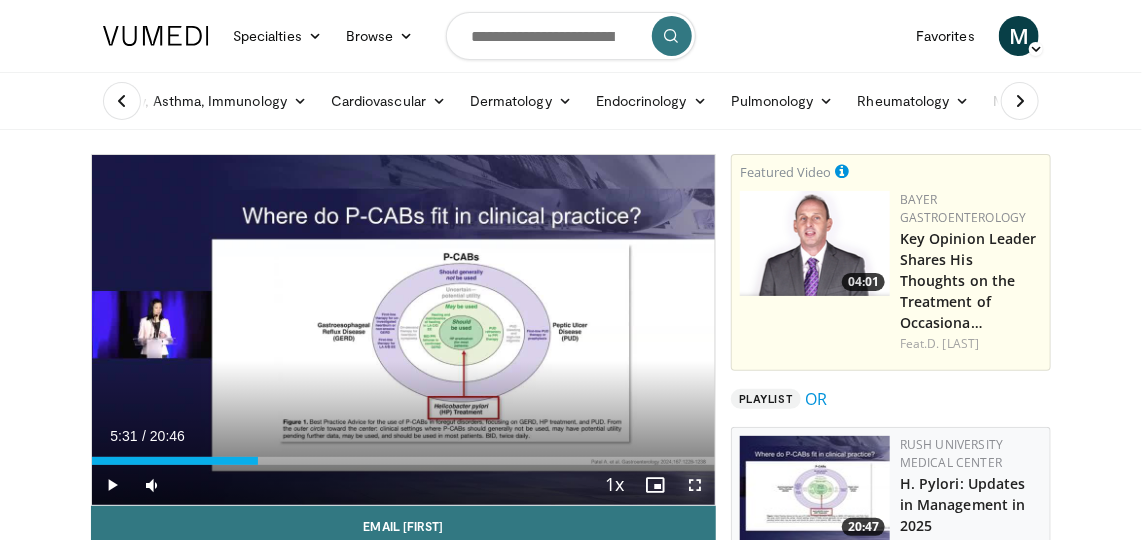 click at bounding box center [695, 485] 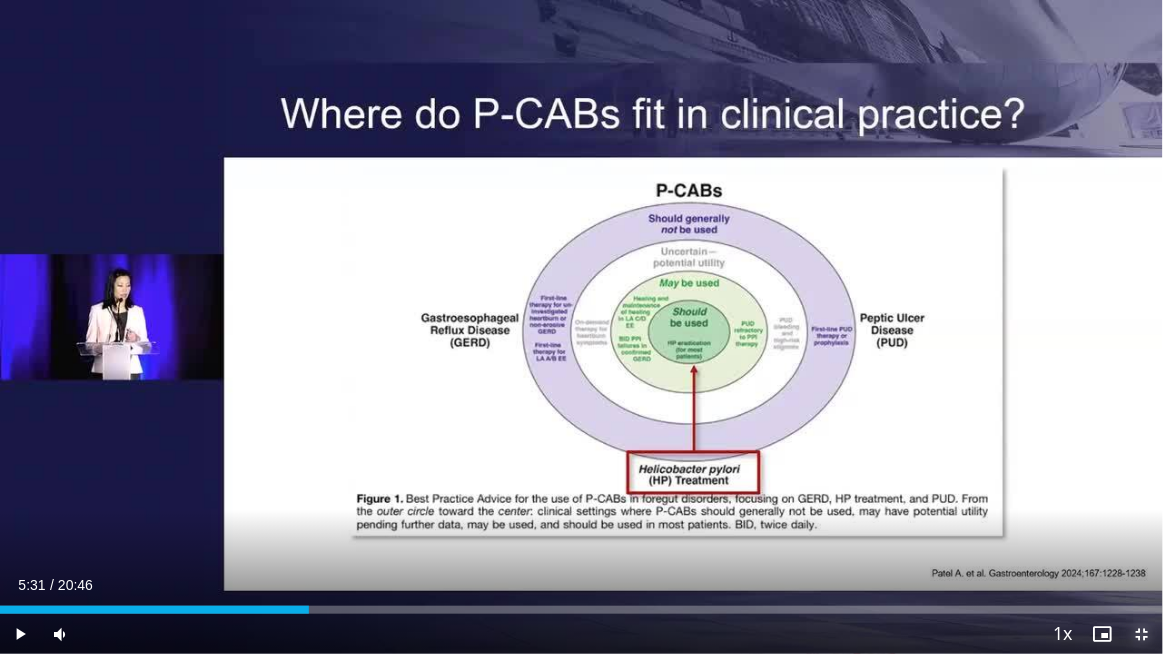 click at bounding box center (1143, 634) 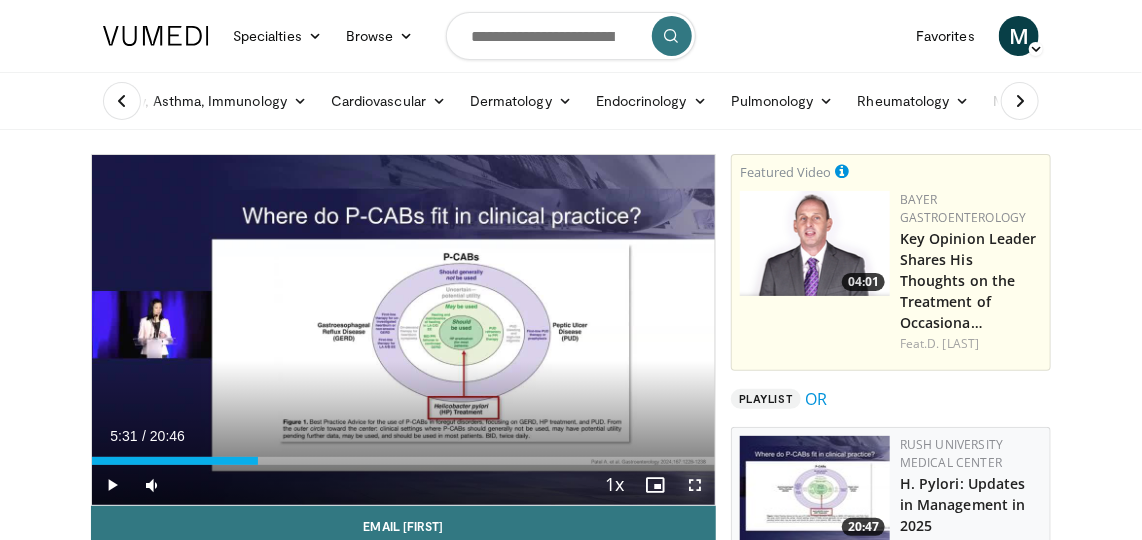 click at bounding box center (695, 485) 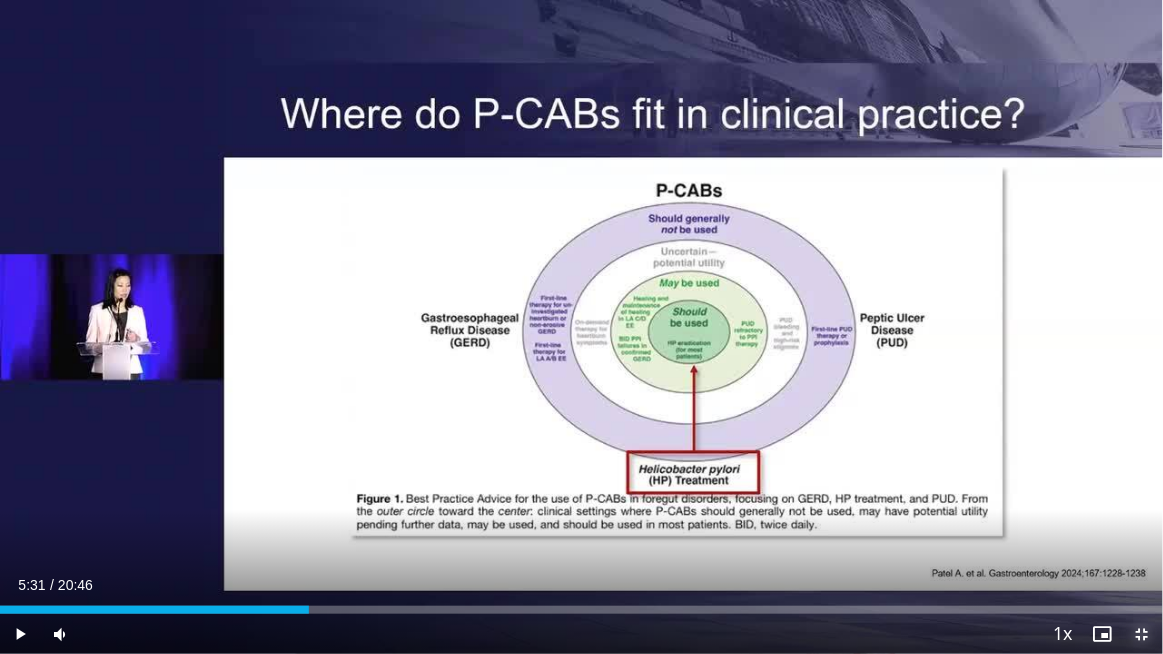 click at bounding box center [1143, 634] 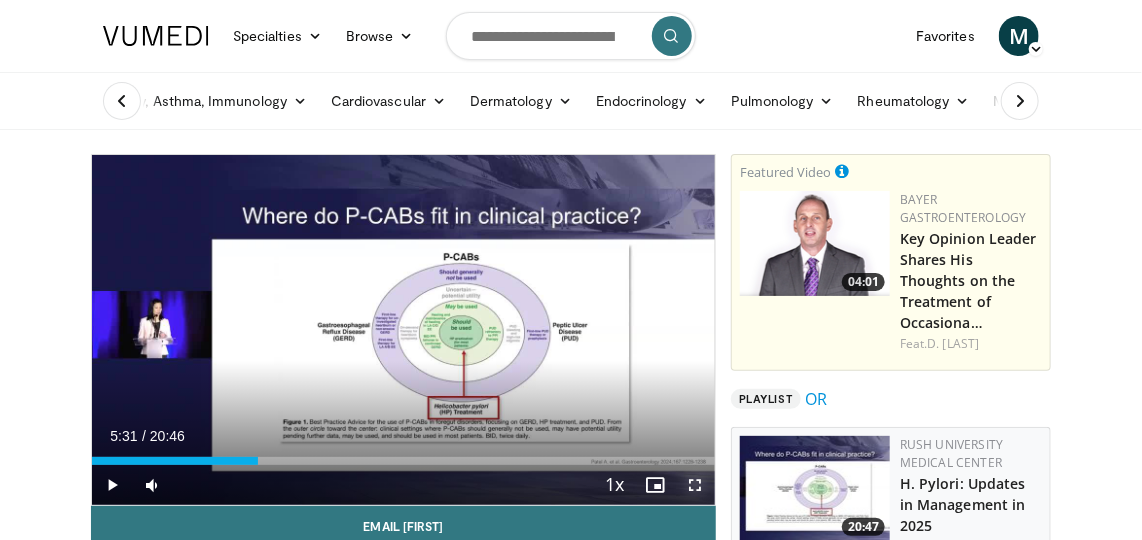 click at bounding box center [695, 485] 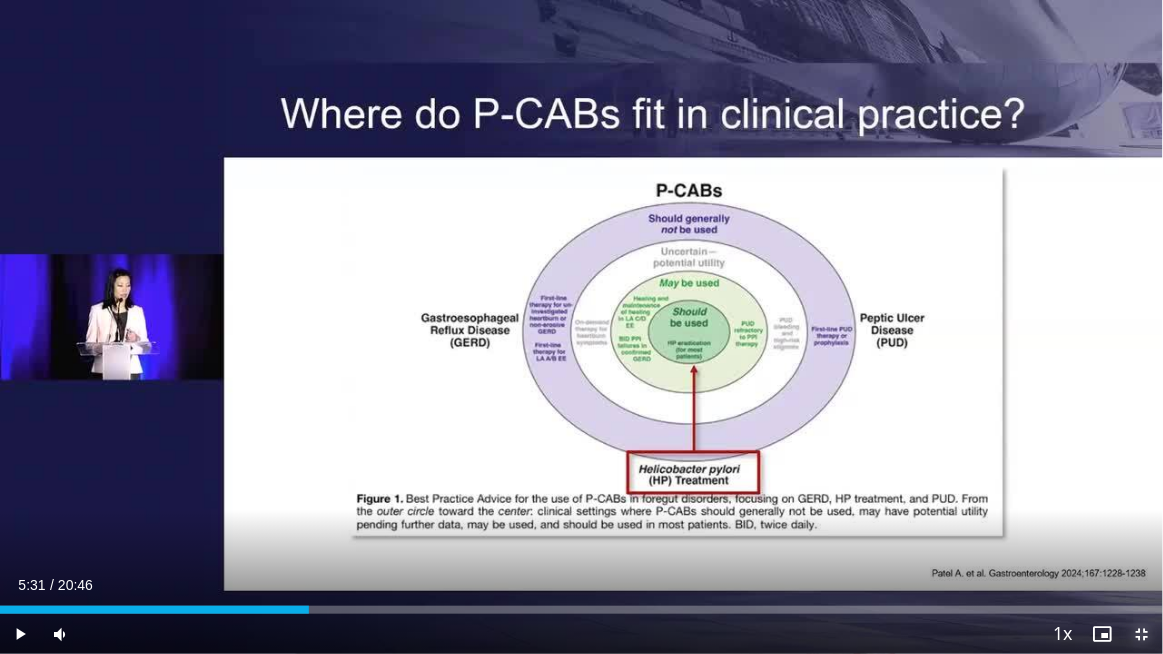 click at bounding box center (1143, 634) 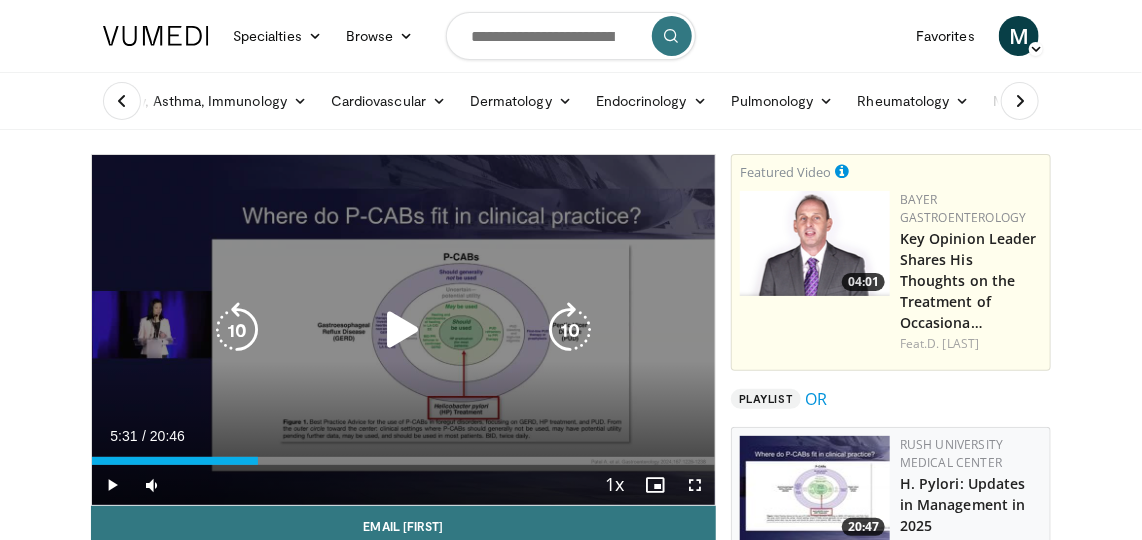 click on "10 seconds
Tap to unmute" at bounding box center [403, 330] 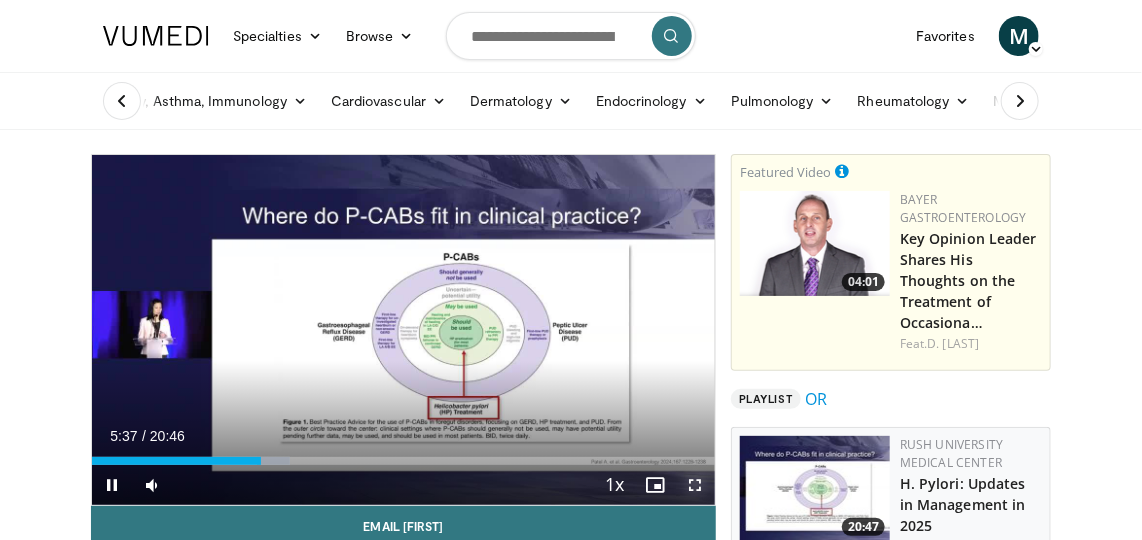 click at bounding box center (695, 485) 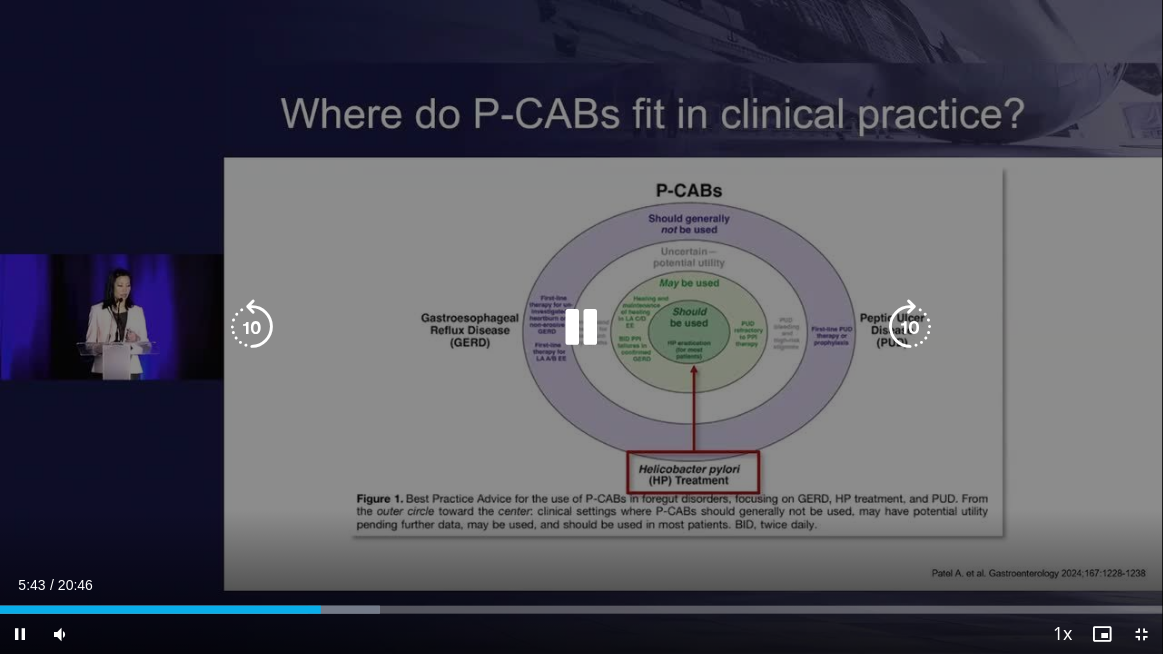 click at bounding box center [581, 327] 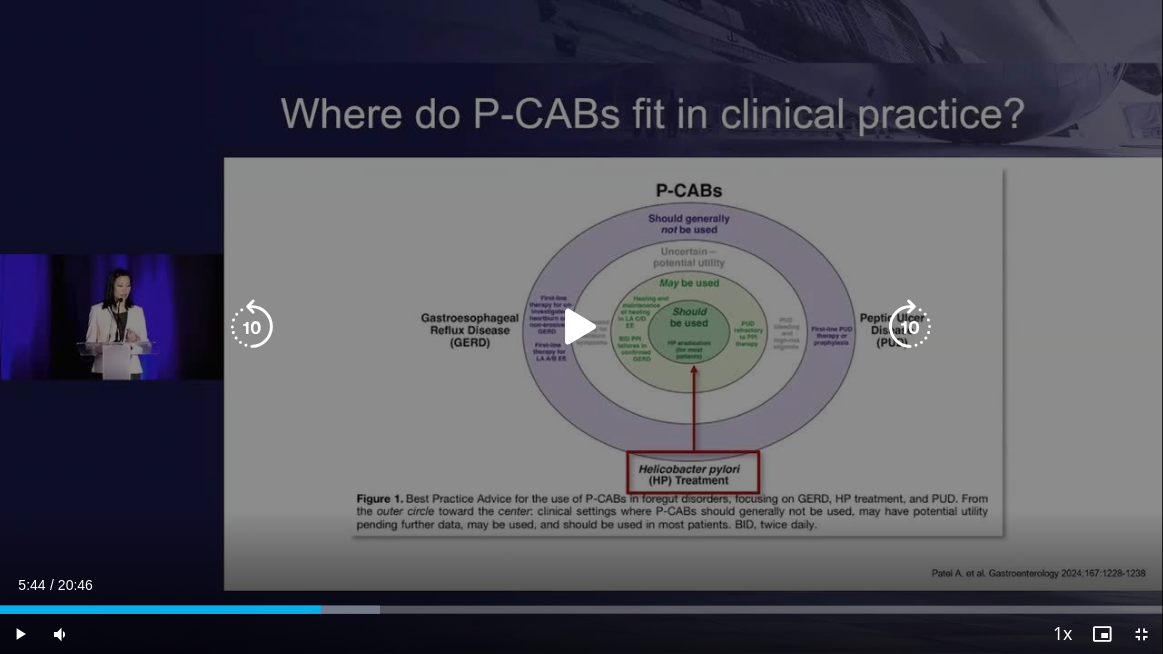 click on "10 seconds
Tap to unmute" at bounding box center (581, 327) 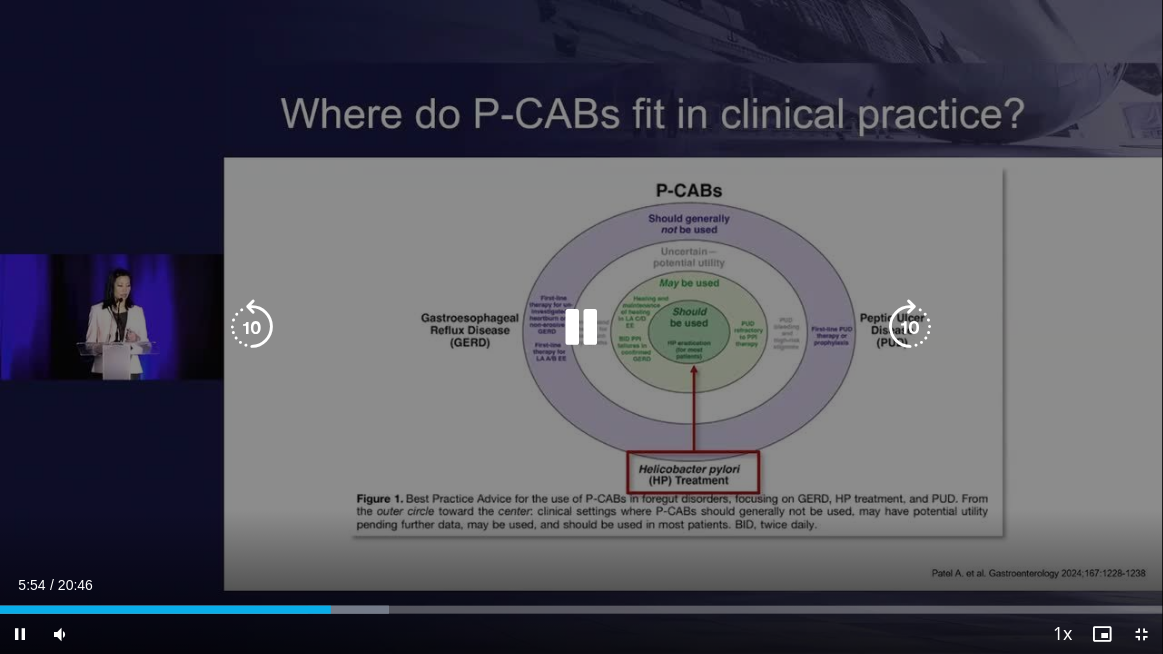 click at bounding box center [581, 327] 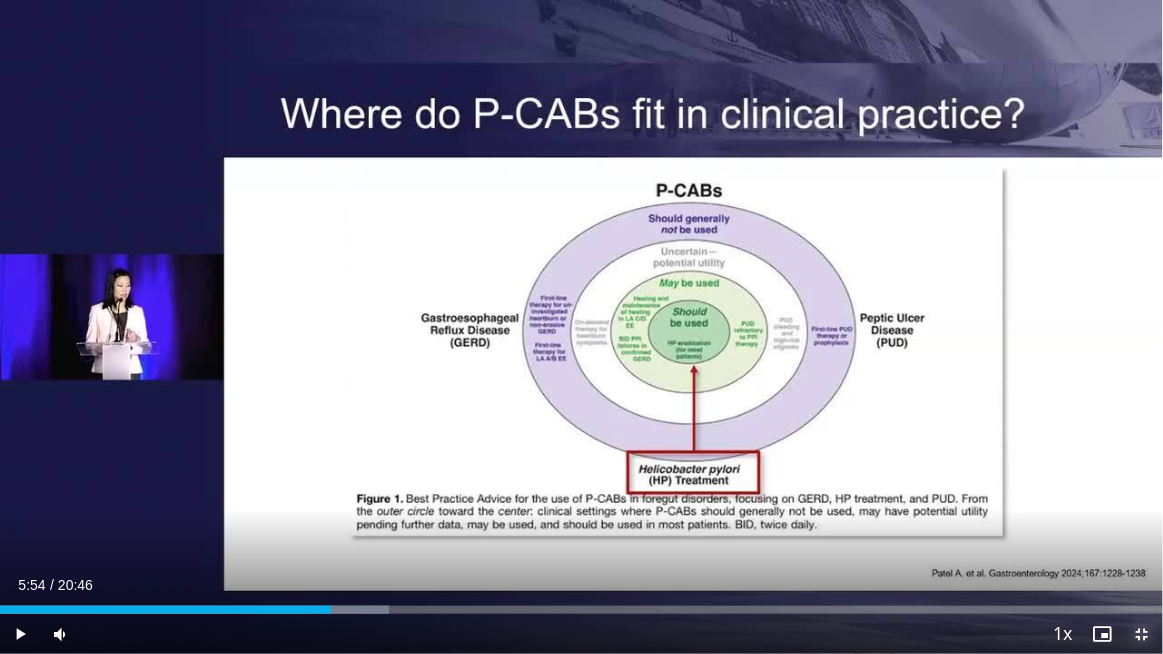 click at bounding box center [1143, 634] 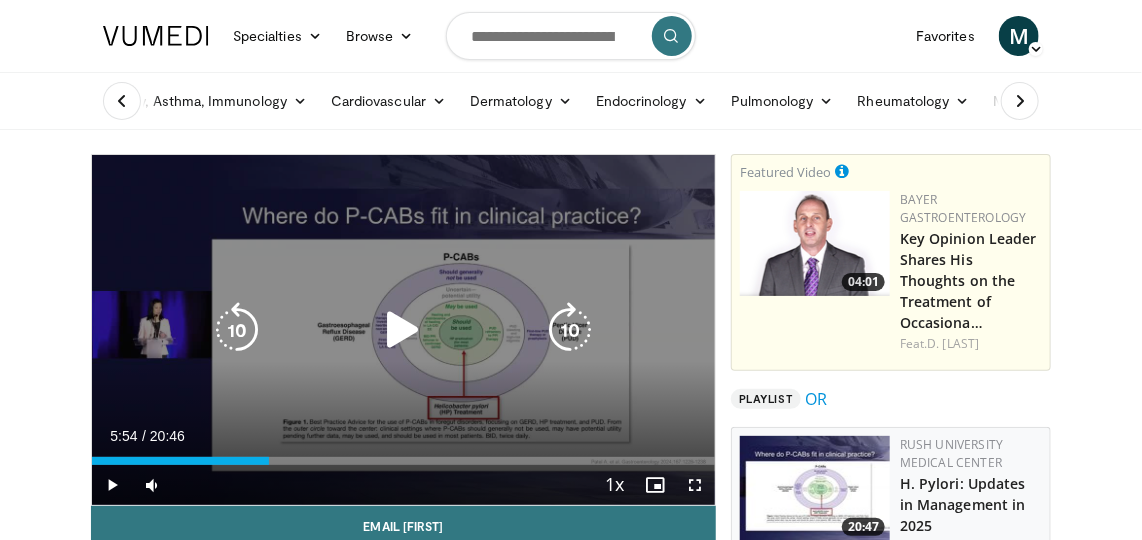 click on "10 seconds
Tap to unmute" at bounding box center [403, 330] 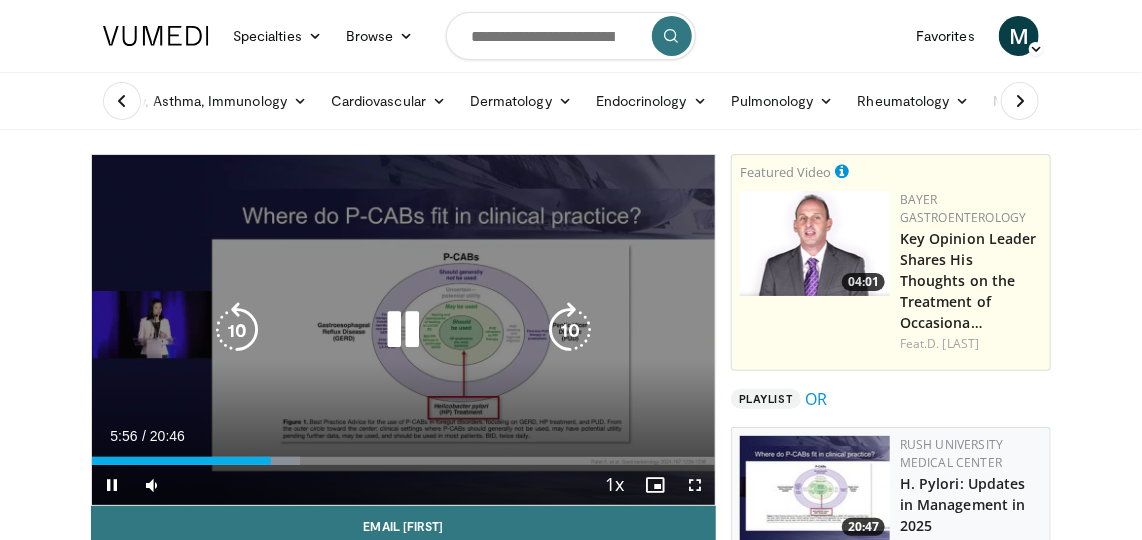 click at bounding box center [403, 330] 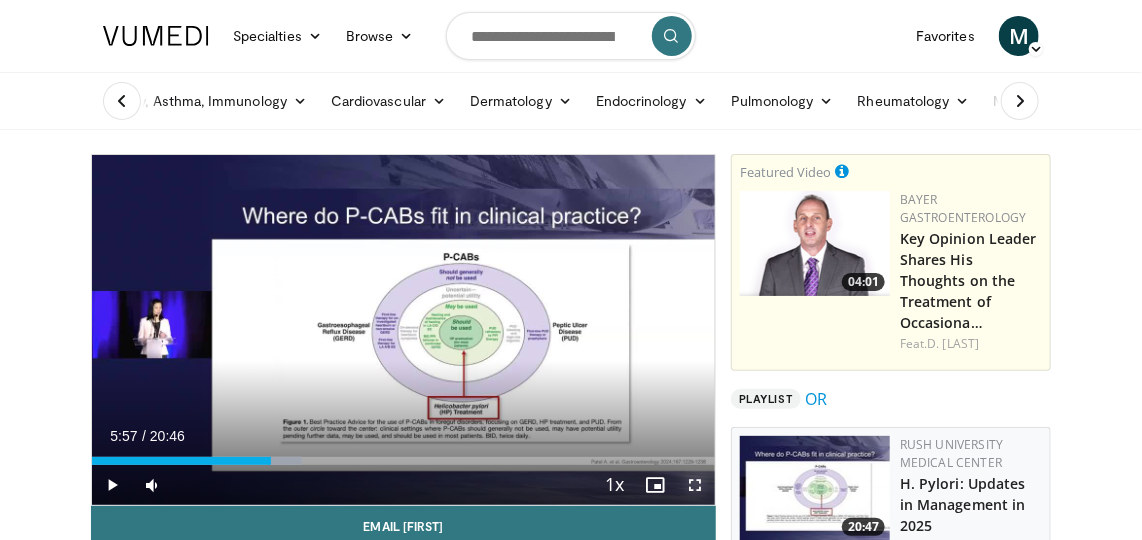 click at bounding box center (695, 485) 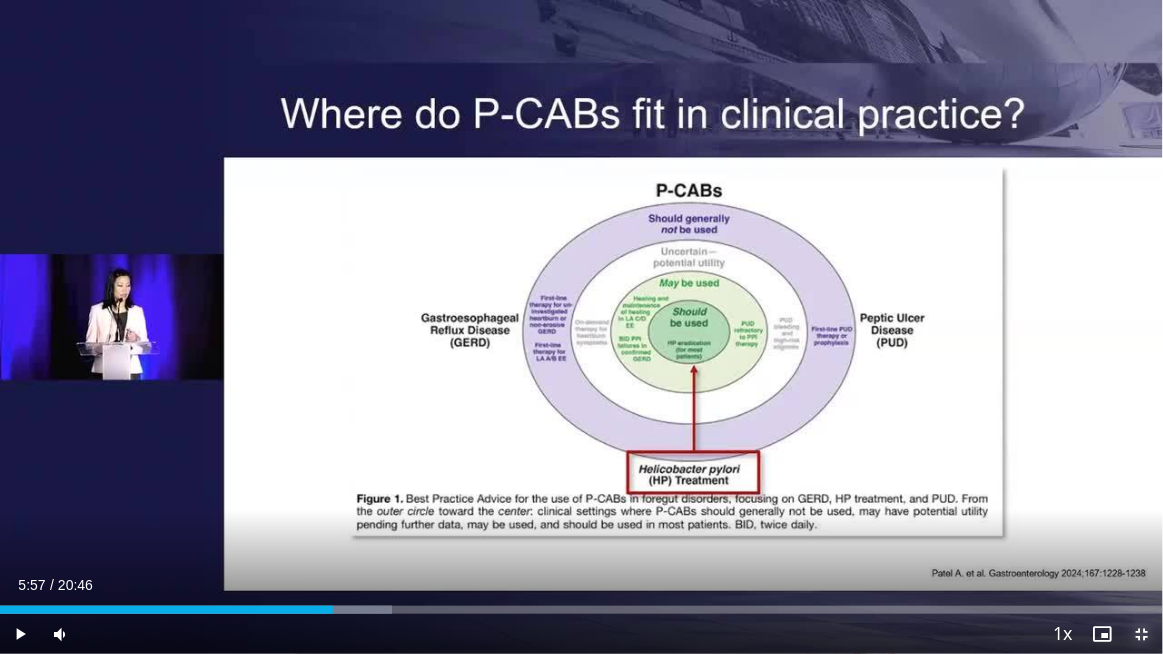 click at bounding box center (1143, 634) 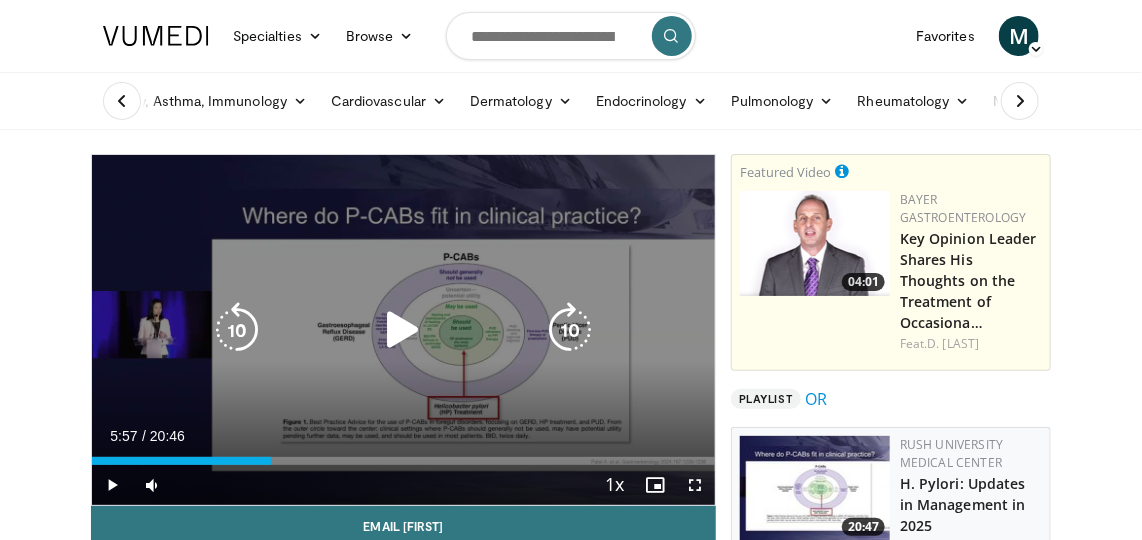 click at bounding box center [403, 330] 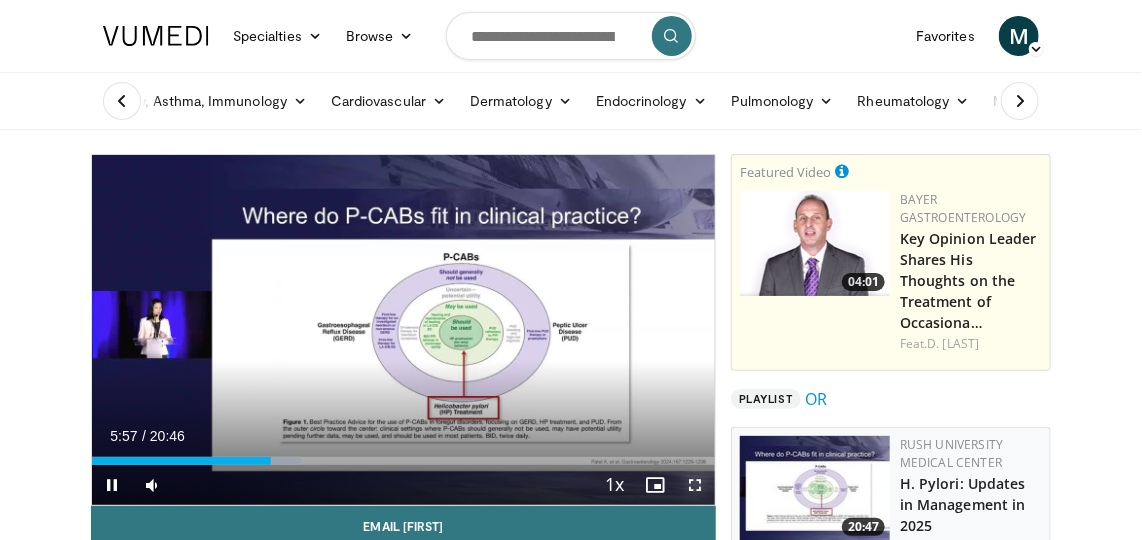 click at bounding box center [695, 485] 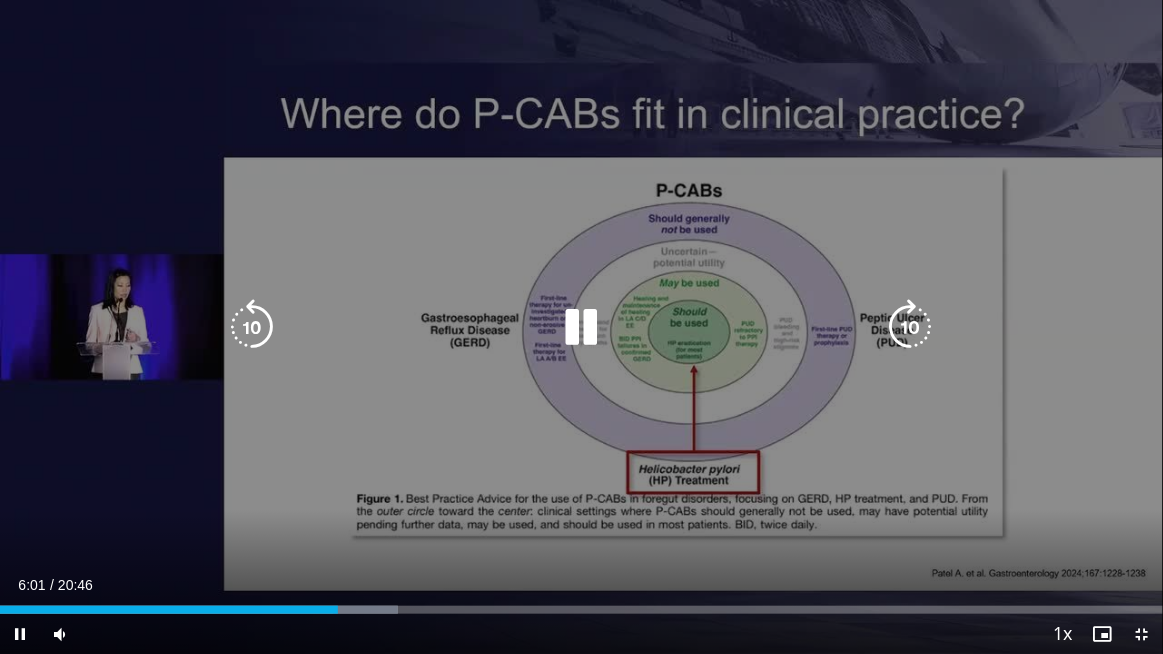 click at bounding box center [581, 327] 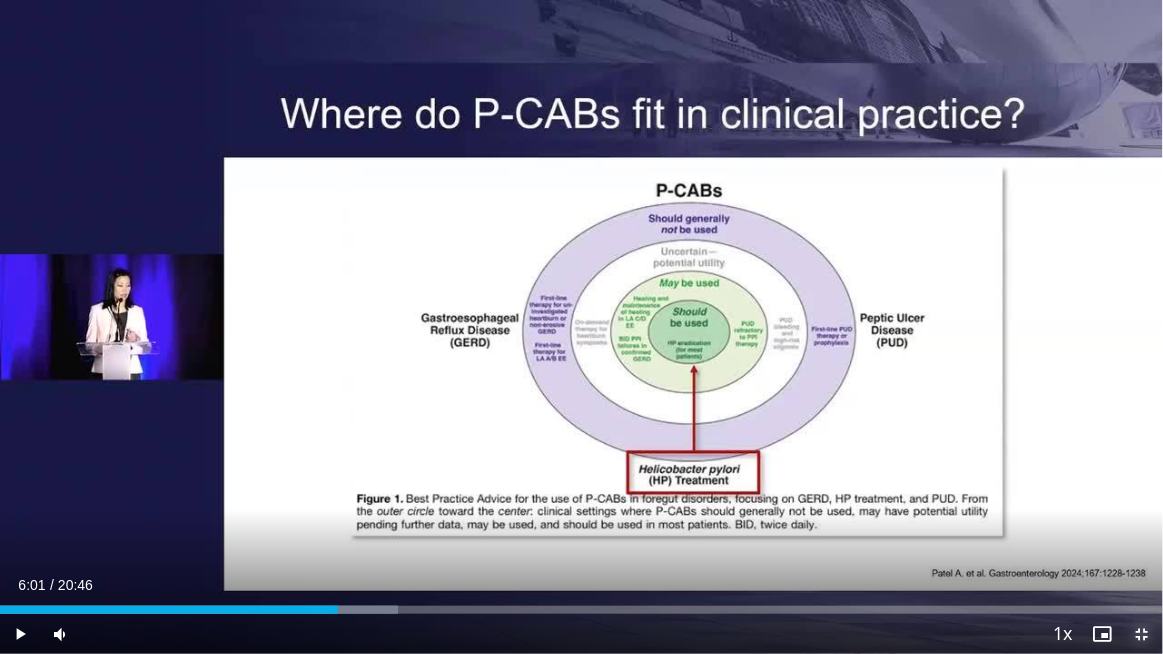 click at bounding box center [1143, 634] 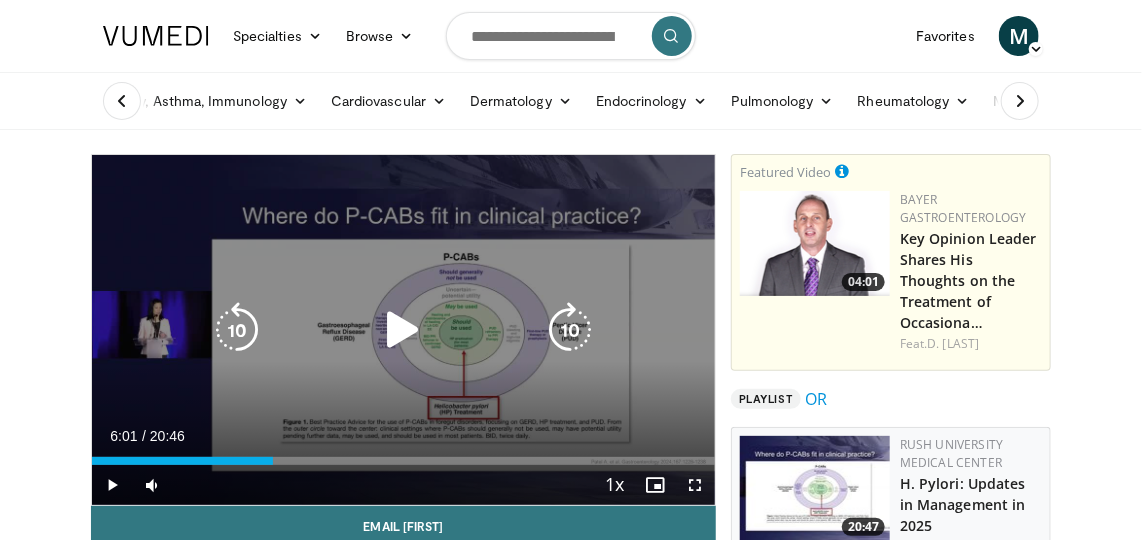 click at bounding box center (403, 330) 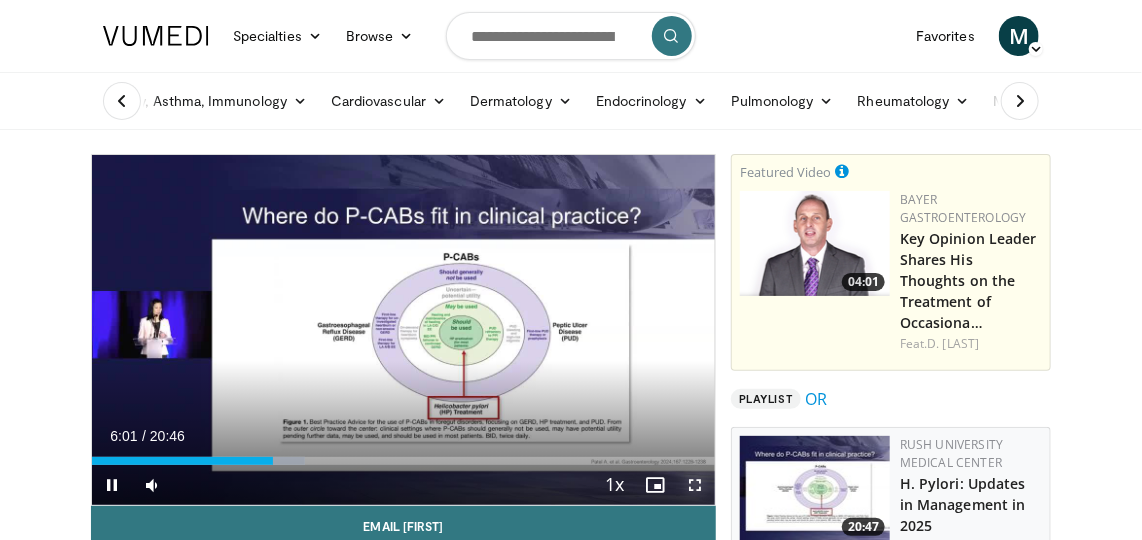 click at bounding box center (695, 485) 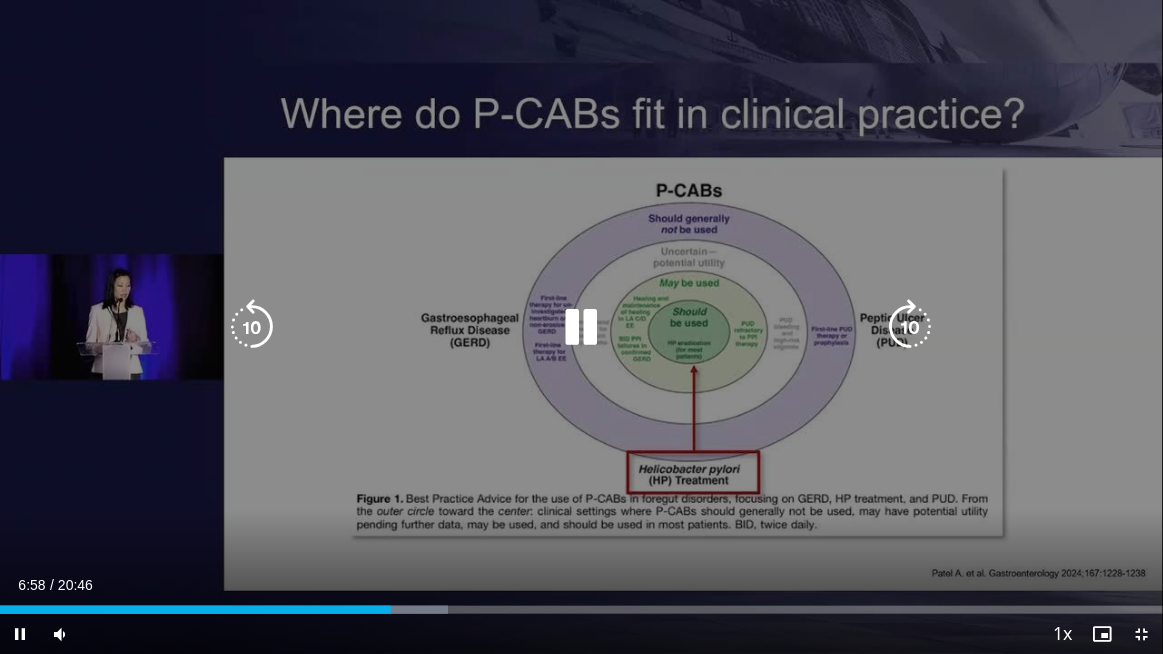 click at bounding box center [581, 327] 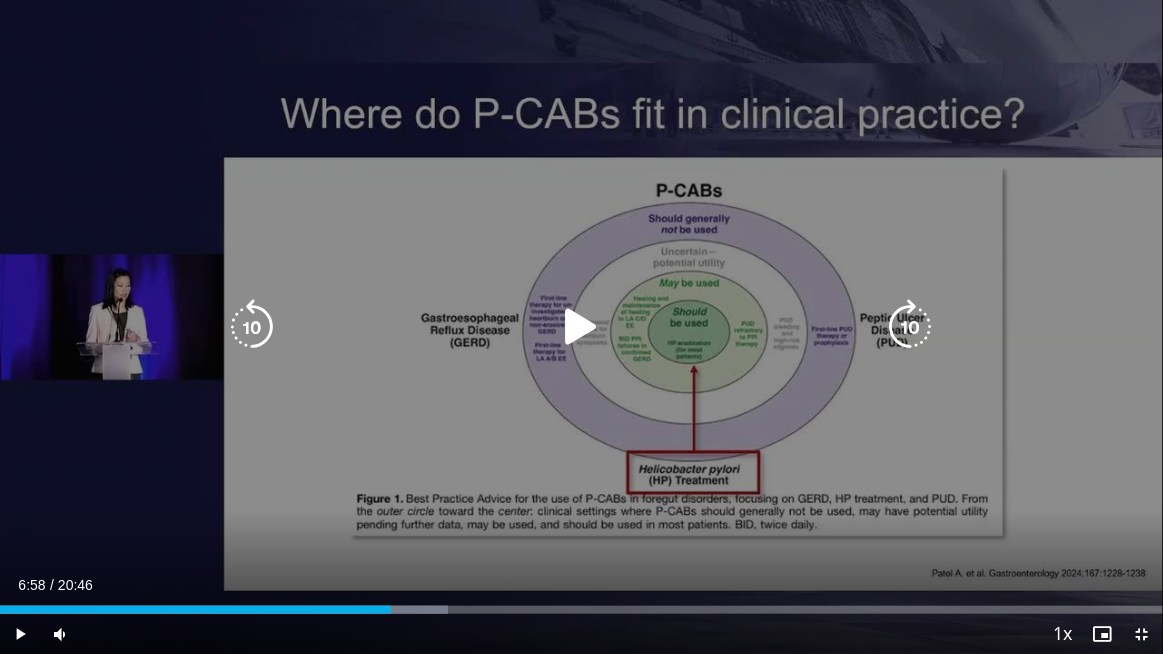 click at bounding box center (582, 327) 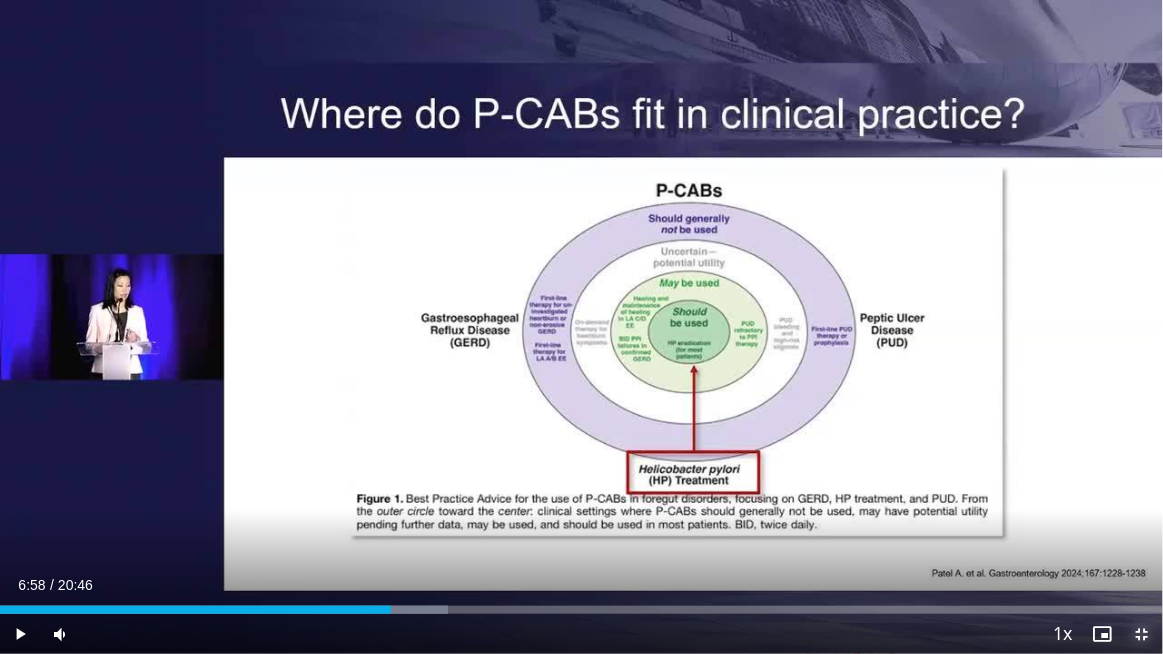 click at bounding box center (1143, 634) 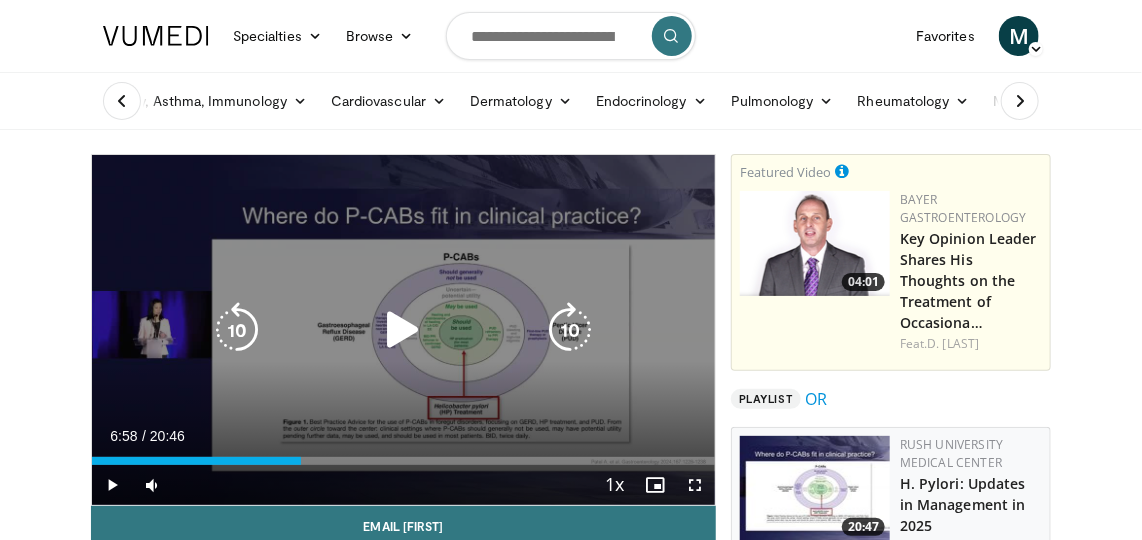 click at bounding box center [403, 330] 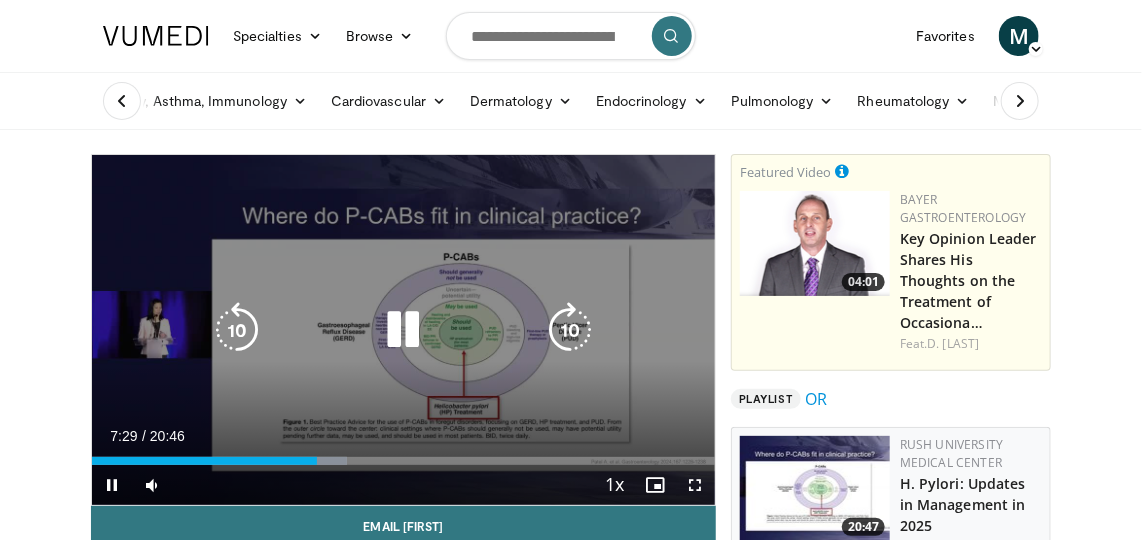 click at bounding box center (403, 330) 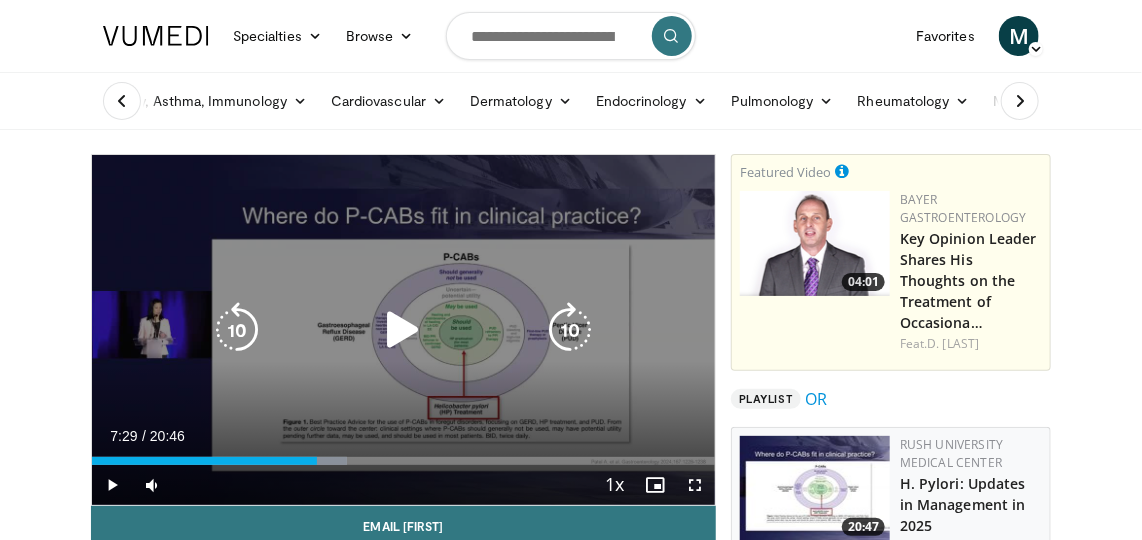 click at bounding box center (403, 330) 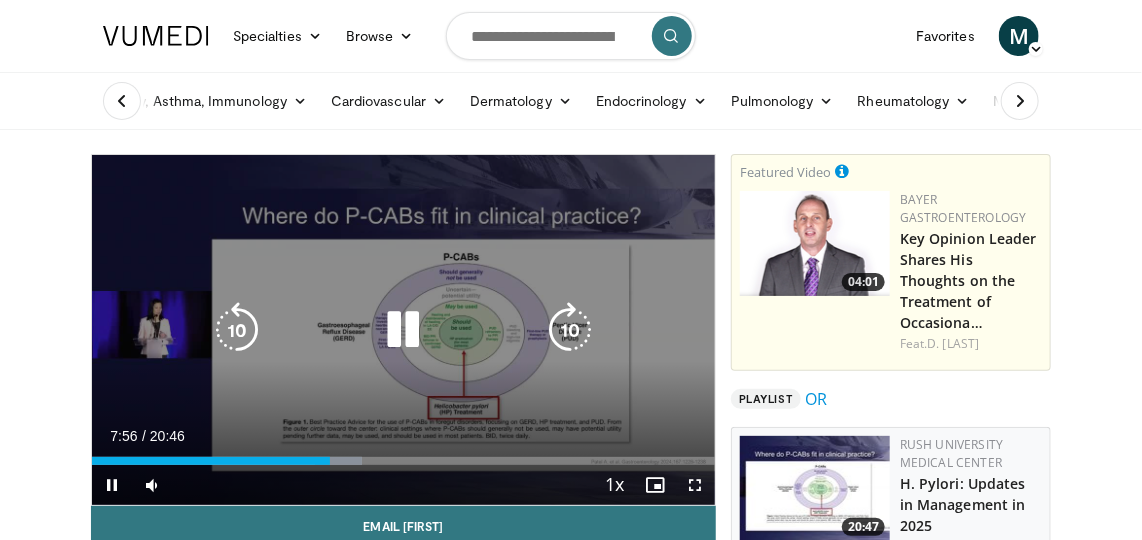 click at bounding box center [403, 330] 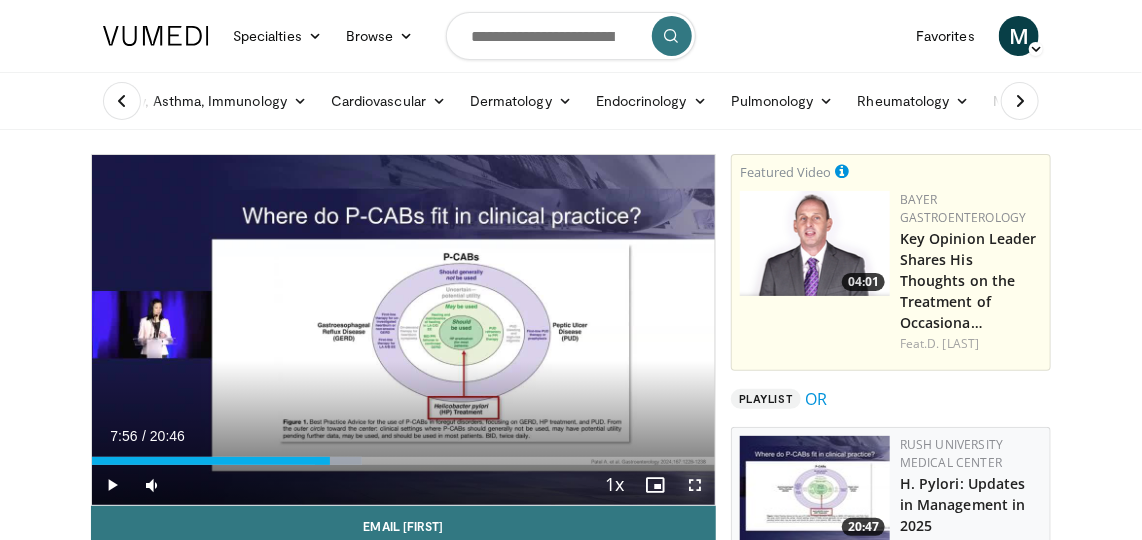 click at bounding box center [695, 485] 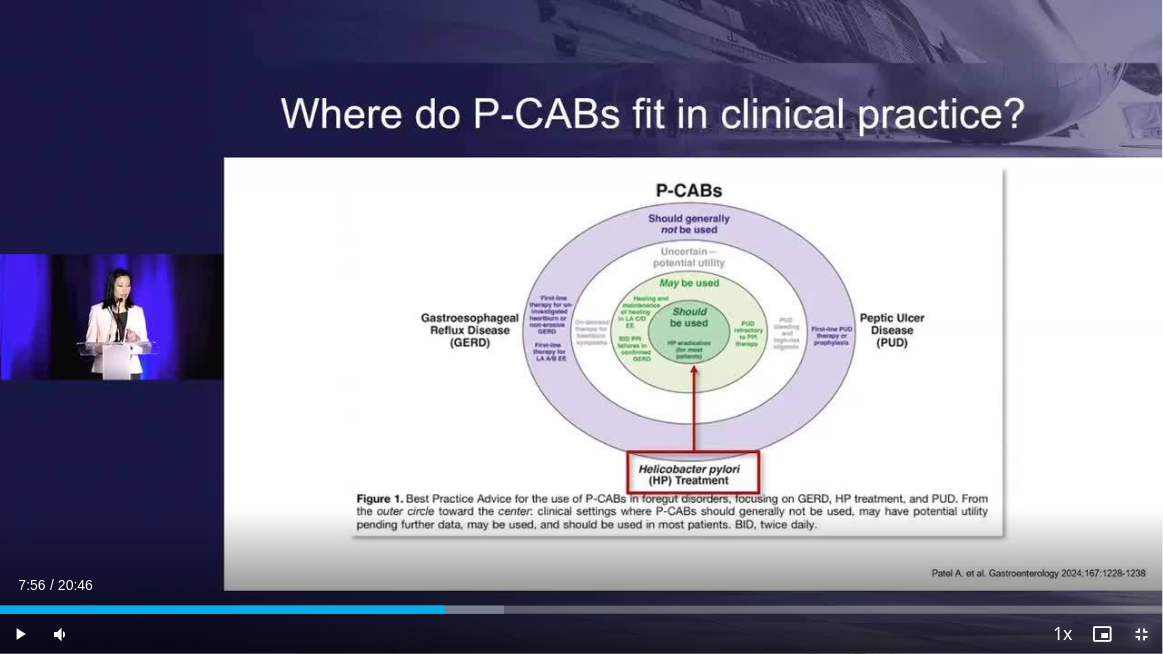 click at bounding box center (1143, 634) 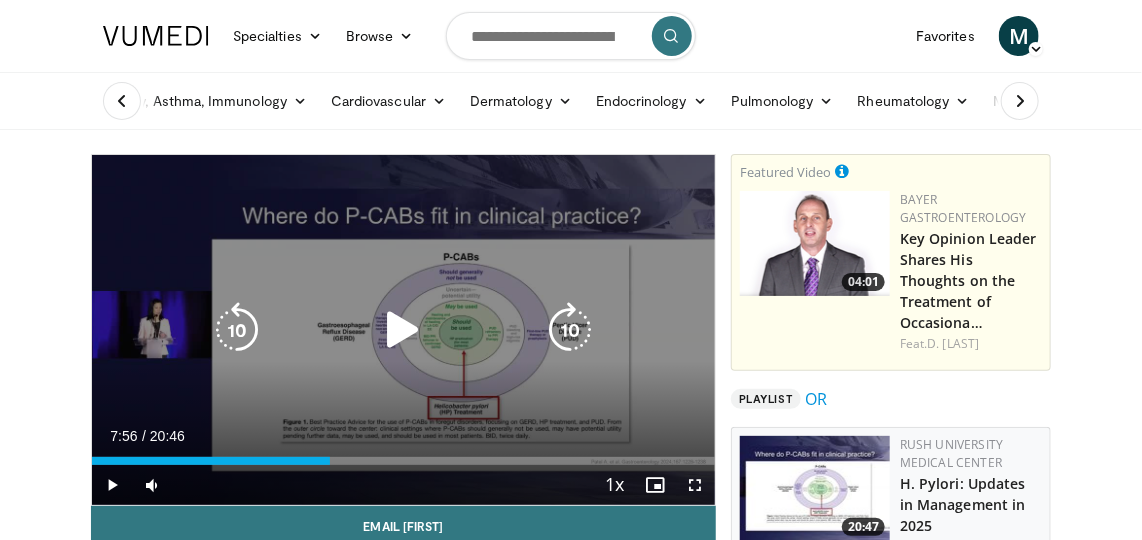 click at bounding box center (403, 330) 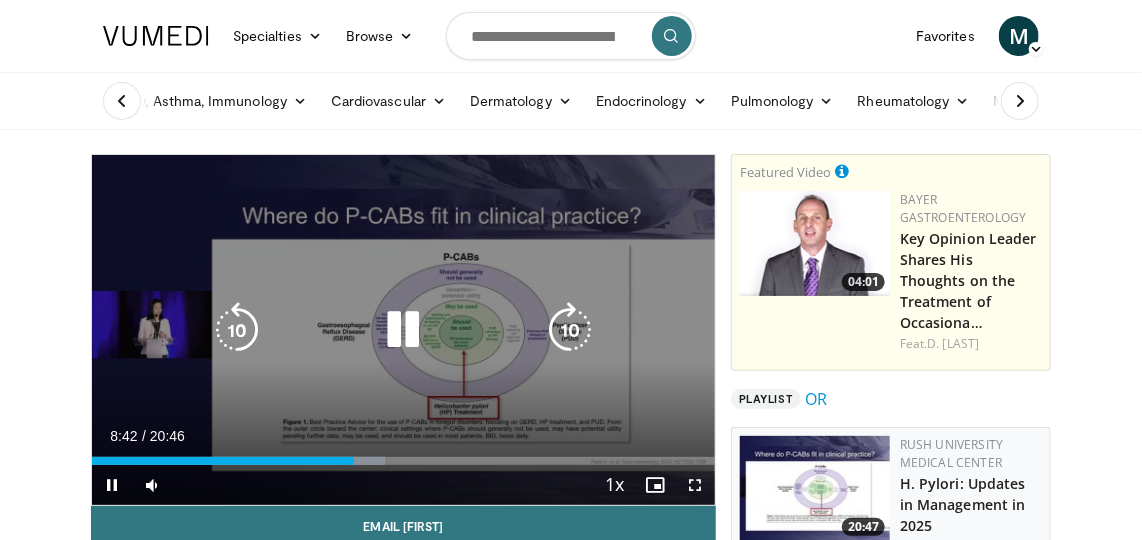 click at bounding box center [403, 330] 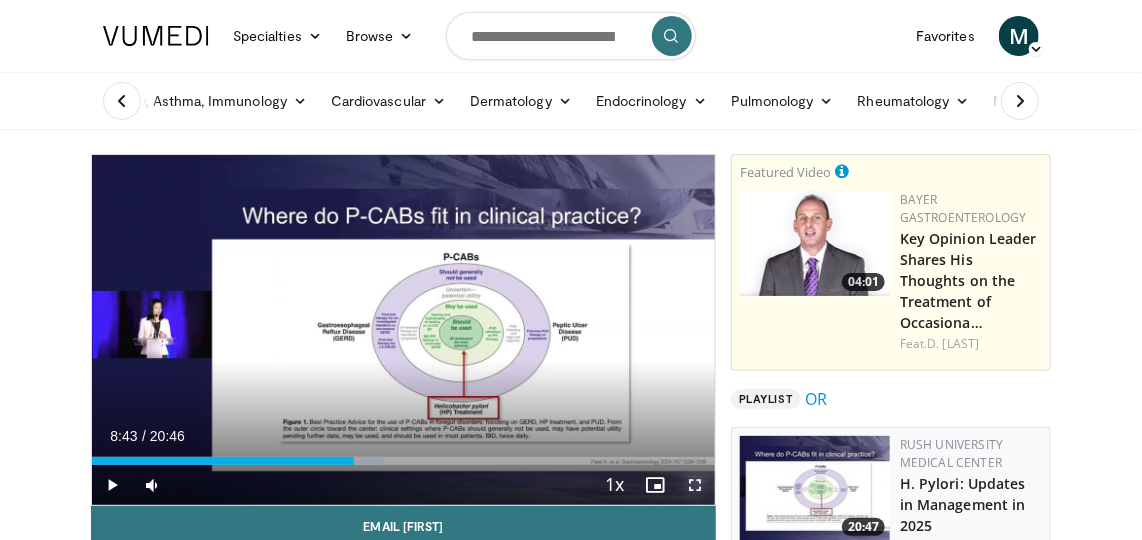 click at bounding box center (695, 485) 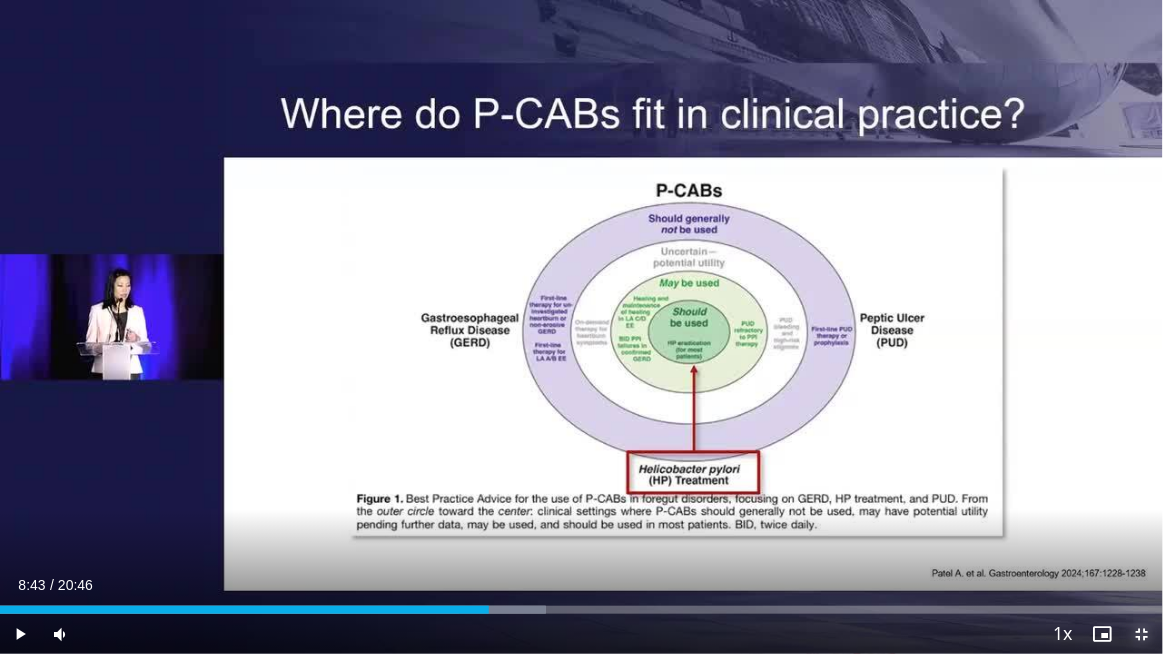 click at bounding box center [1143, 634] 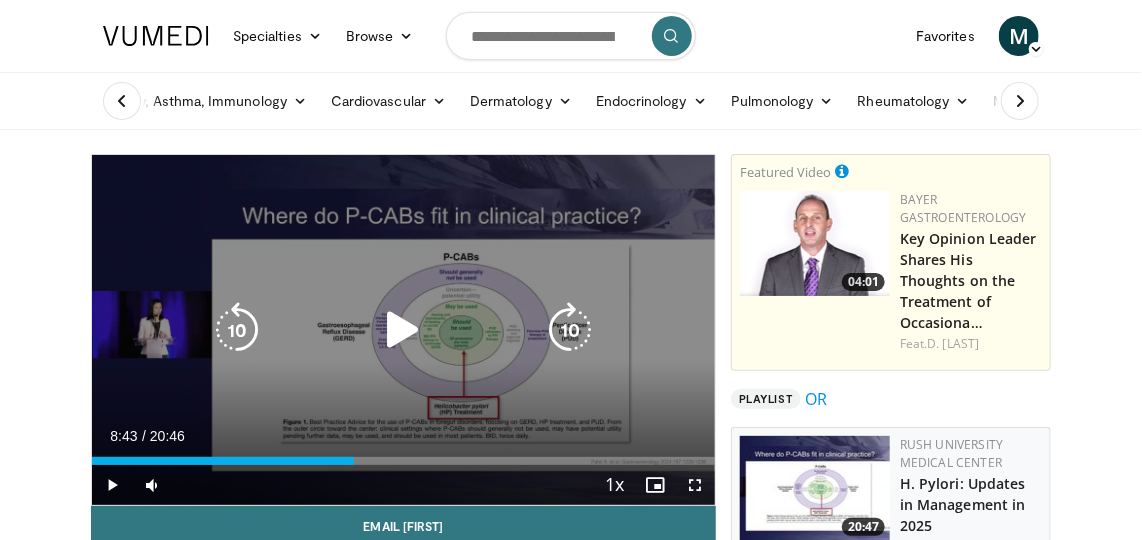 click at bounding box center [403, 330] 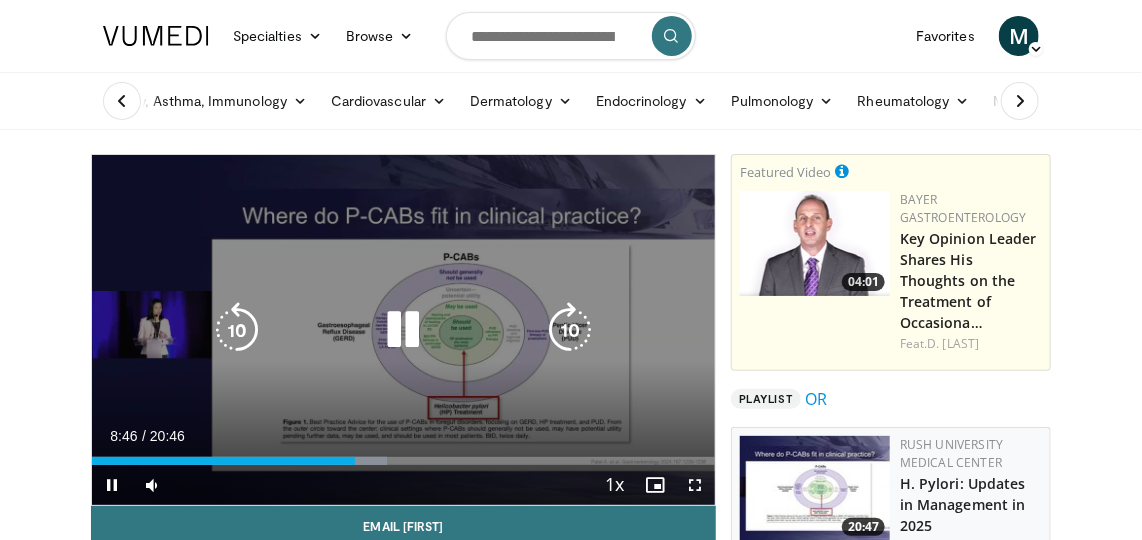 click at bounding box center [403, 330] 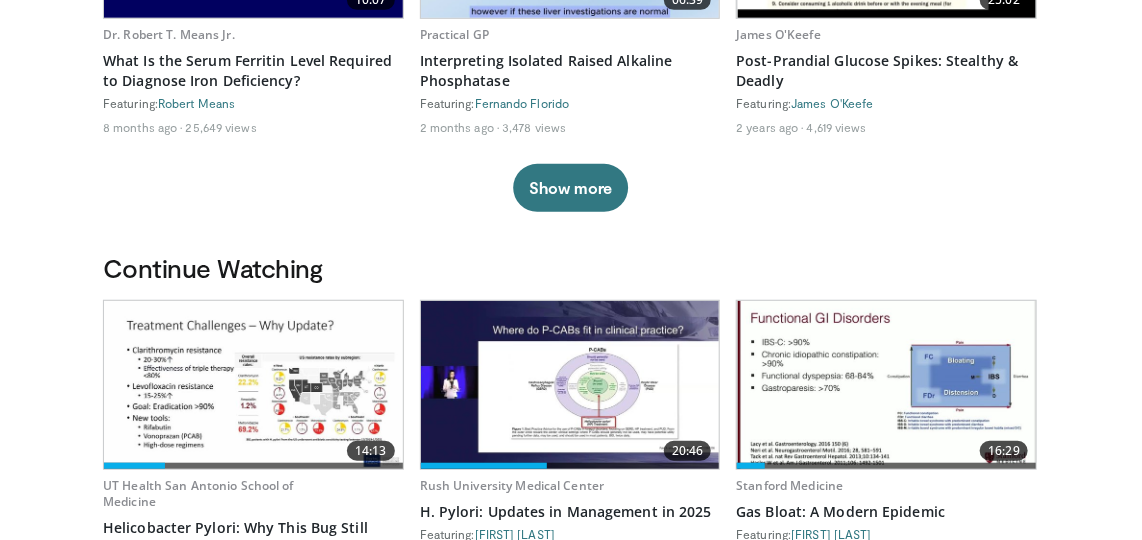 scroll, scrollTop: 363, scrollLeft: 0, axis: vertical 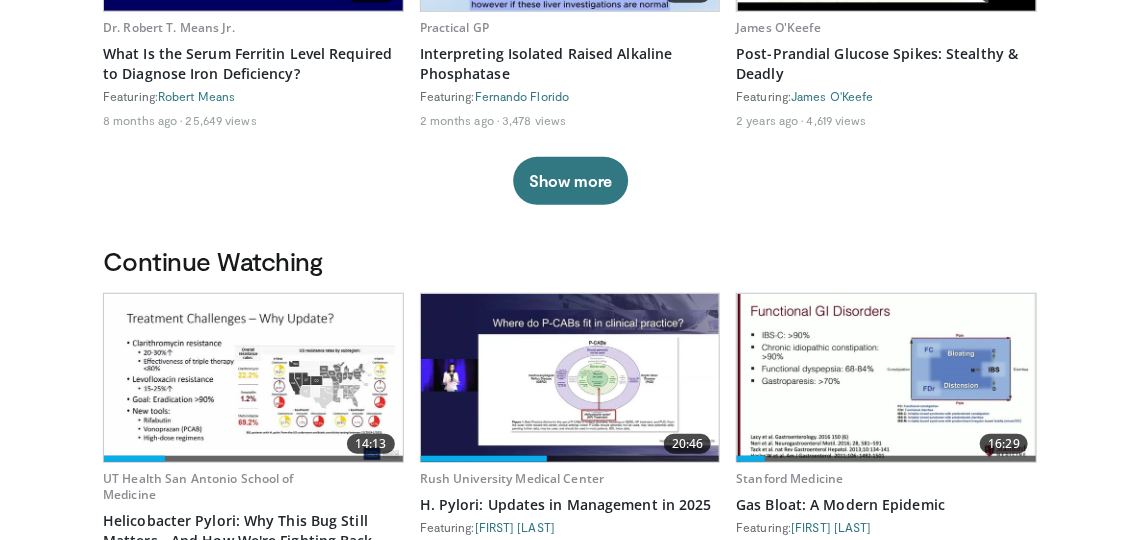 click at bounding box center (253, 378) 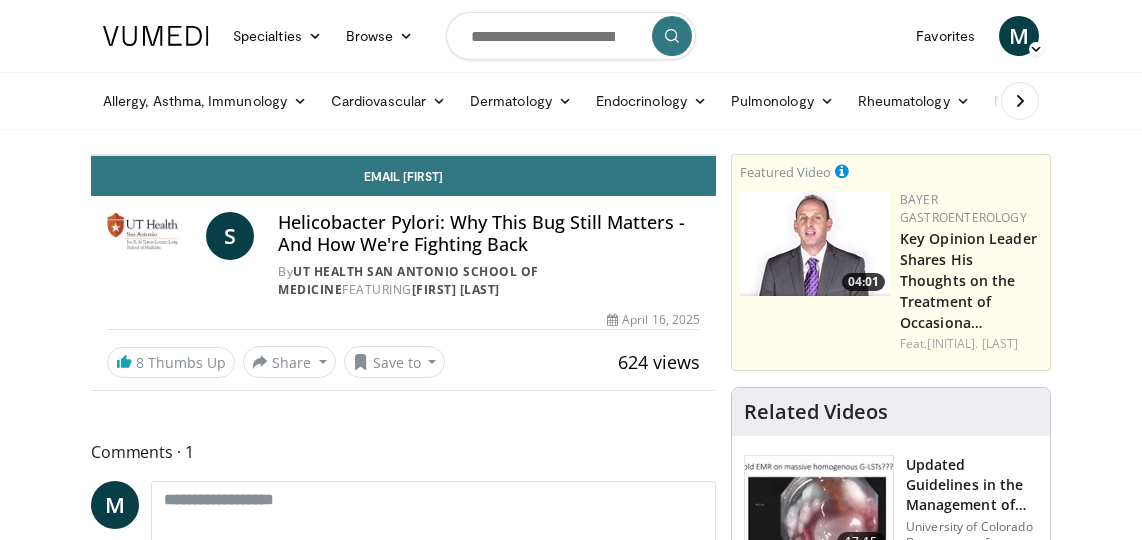 scroll, scrollTop: 0, scrollLeft: 0, axis: both 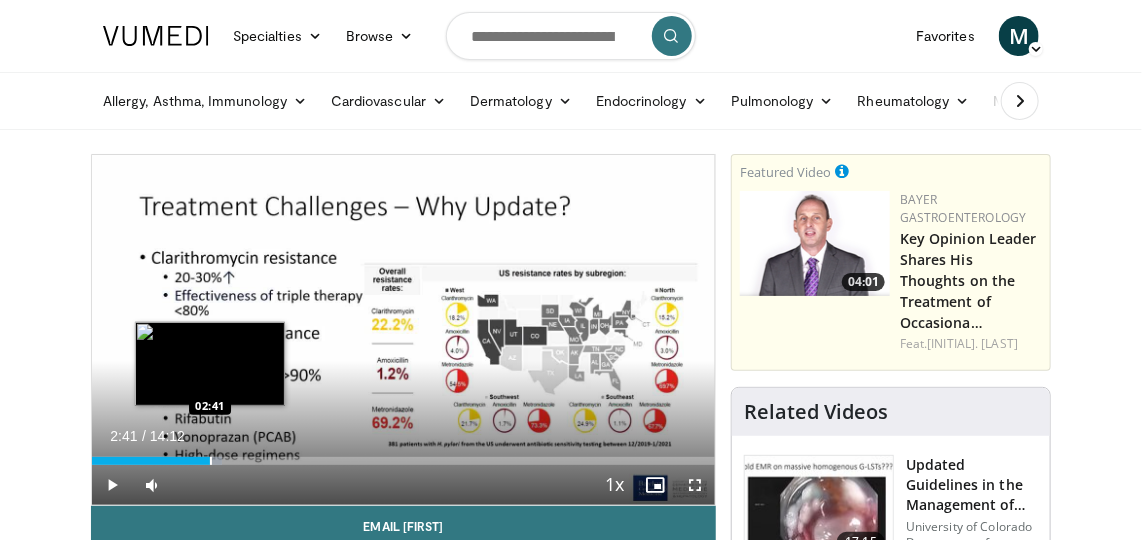drag, startPoint x: 222, startPoint y: 463, endPoint x: 207, endPoint y: 461, distance: 15.132746 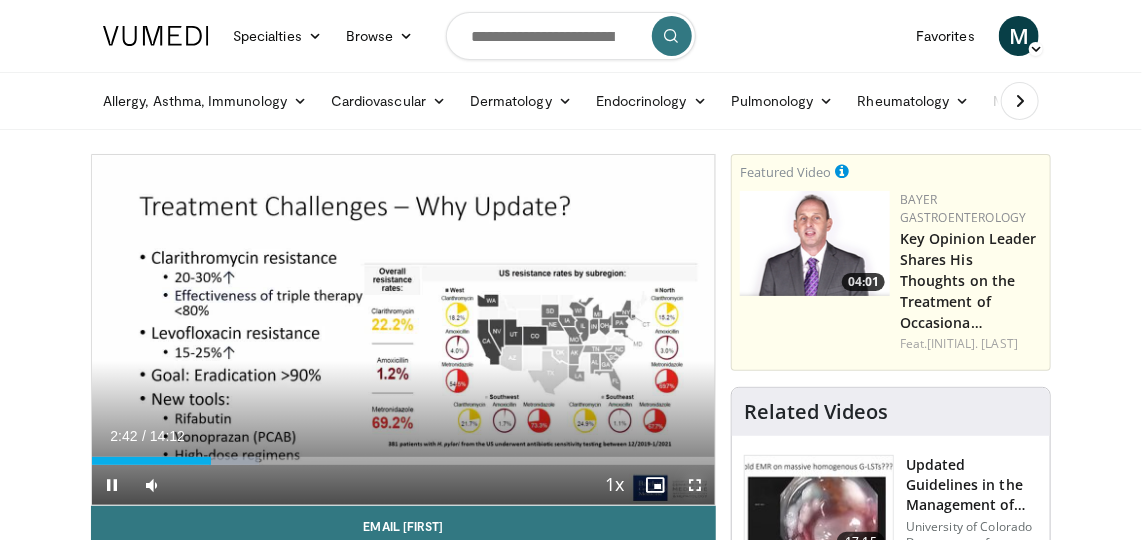 click at bounding box center [695, 485] 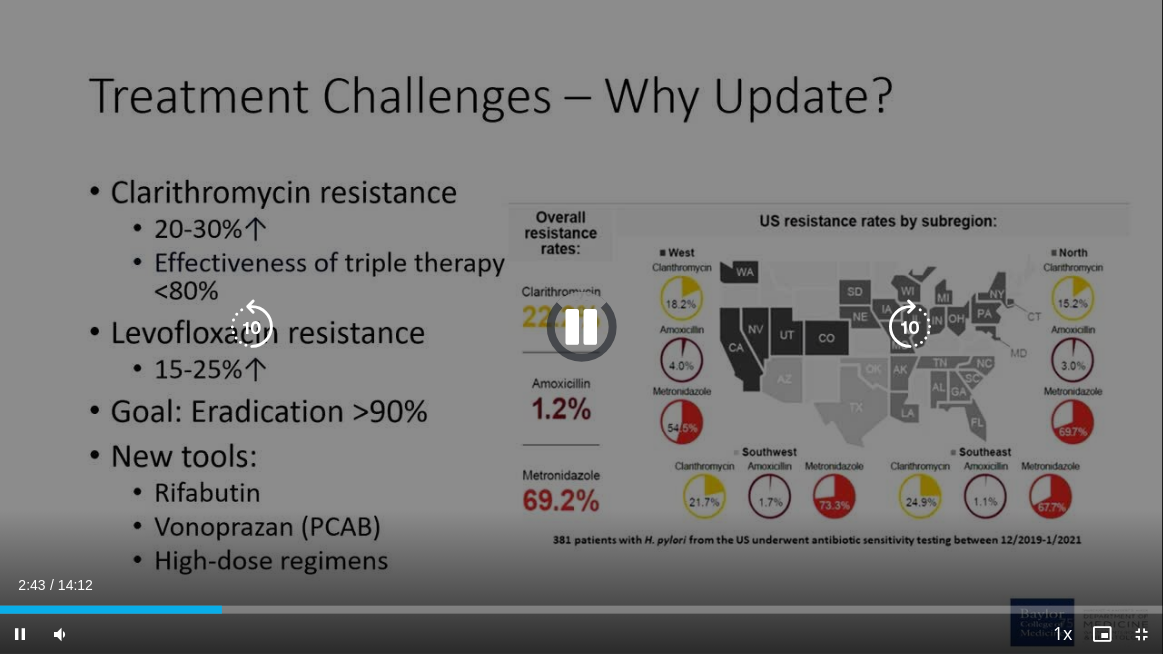 click at bounding box center [581, 327] 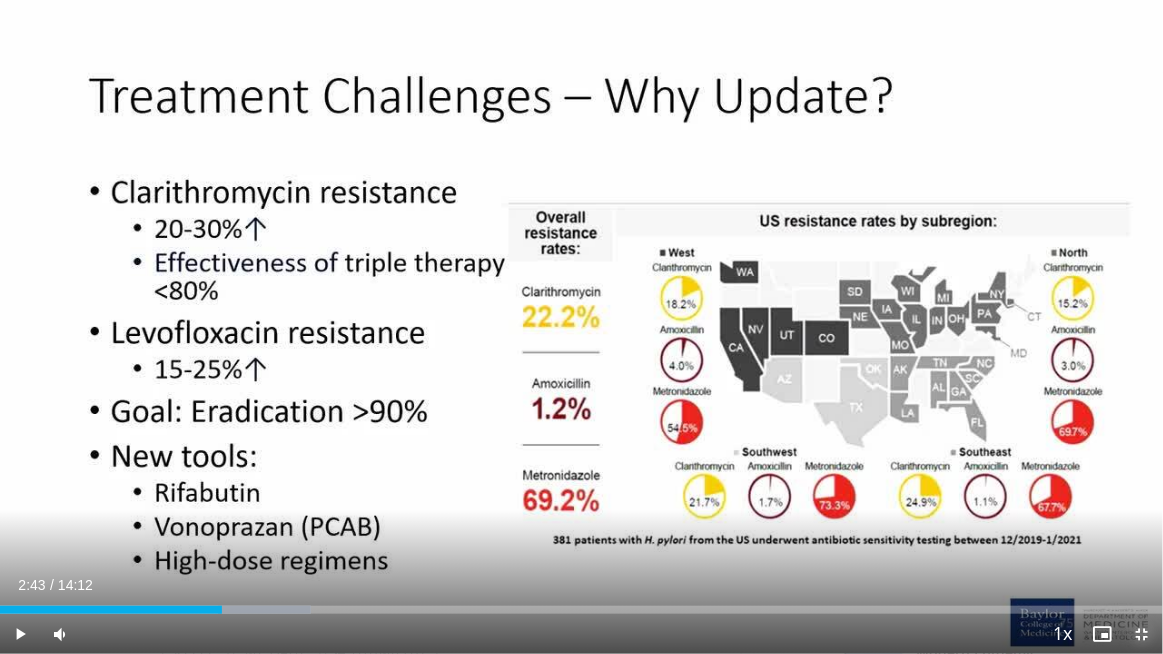 click at bounding box center [1143, 634] 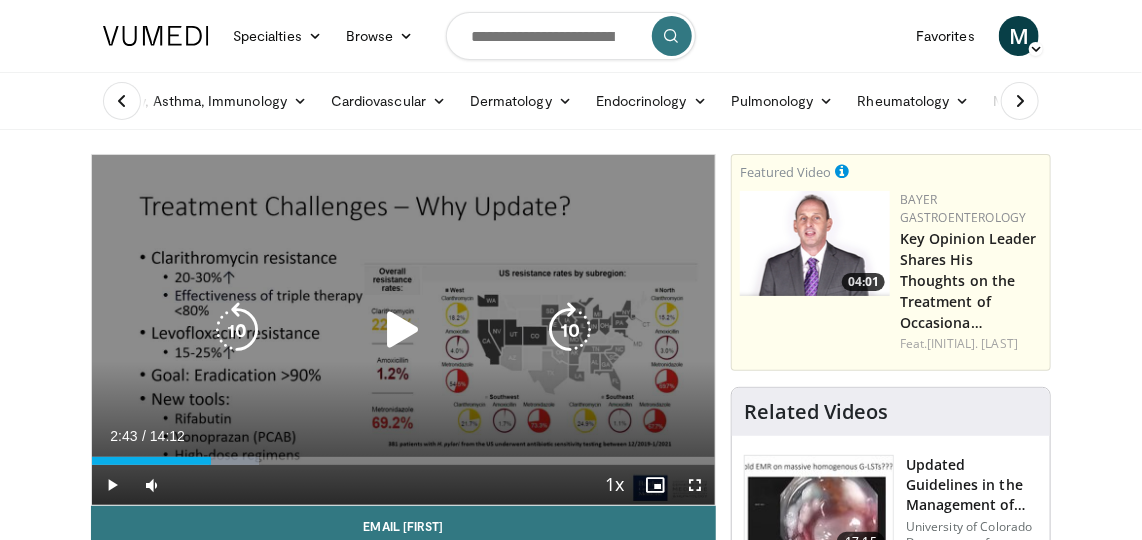 click at bounding box center [403, 330] 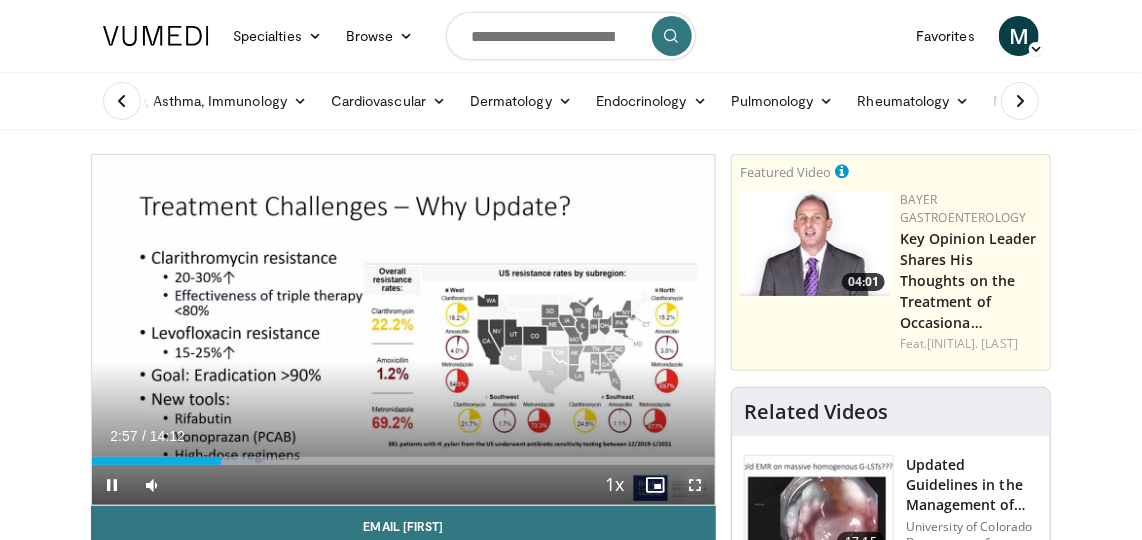 click at bounding box center [695, 485] 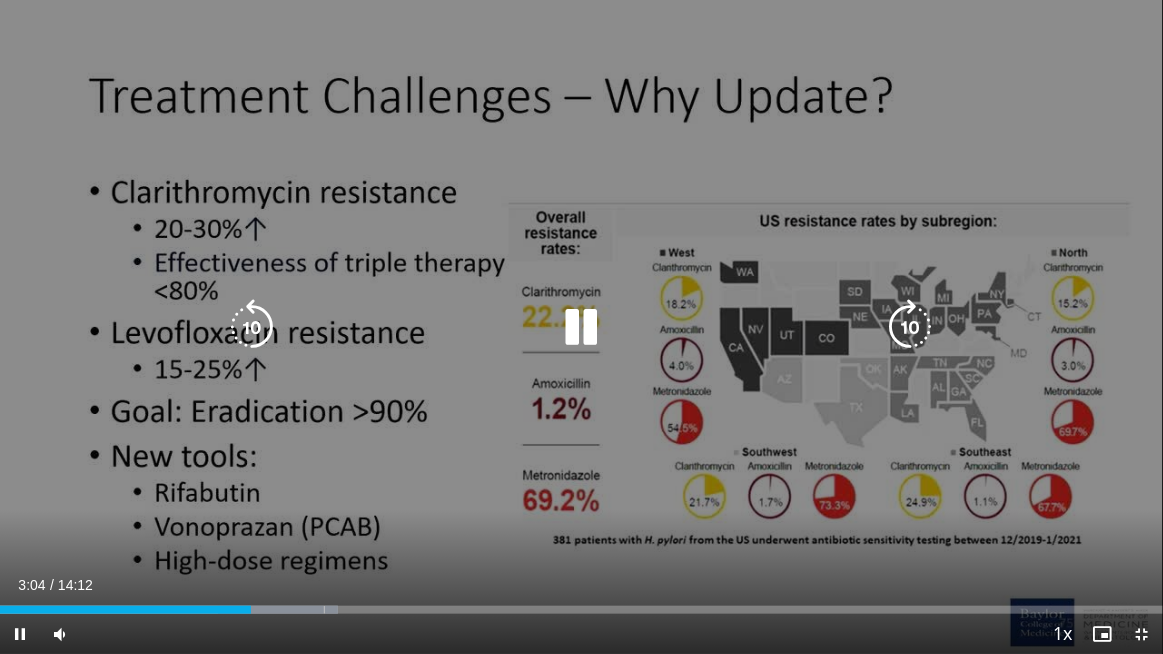 click at bounding box center [581, 327] 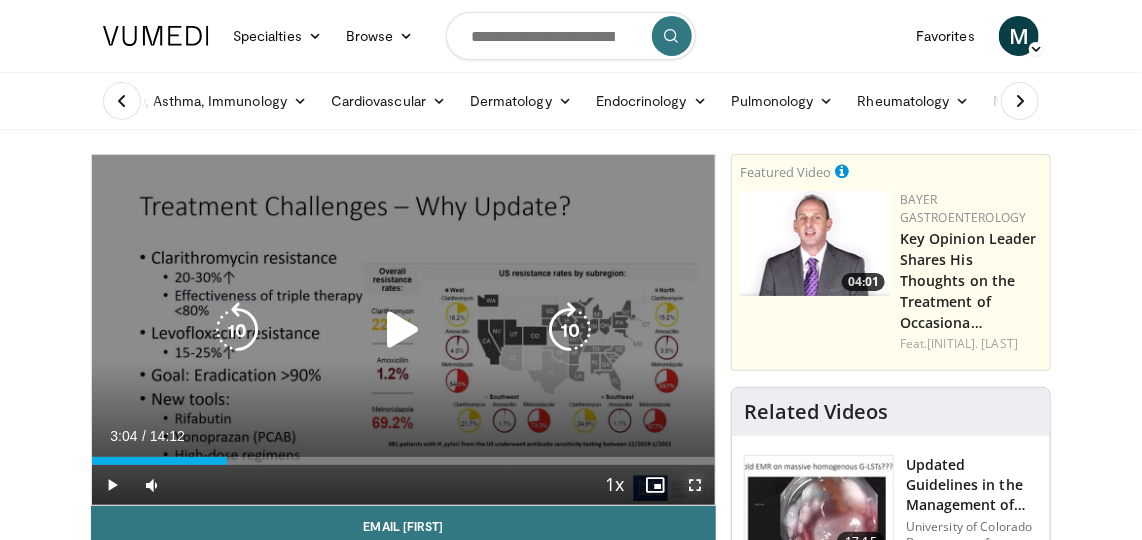 drag, startPoint x: 700, startPoint y: 484, endPoint x: 616, endPoint y: 487, distance: 84.05355 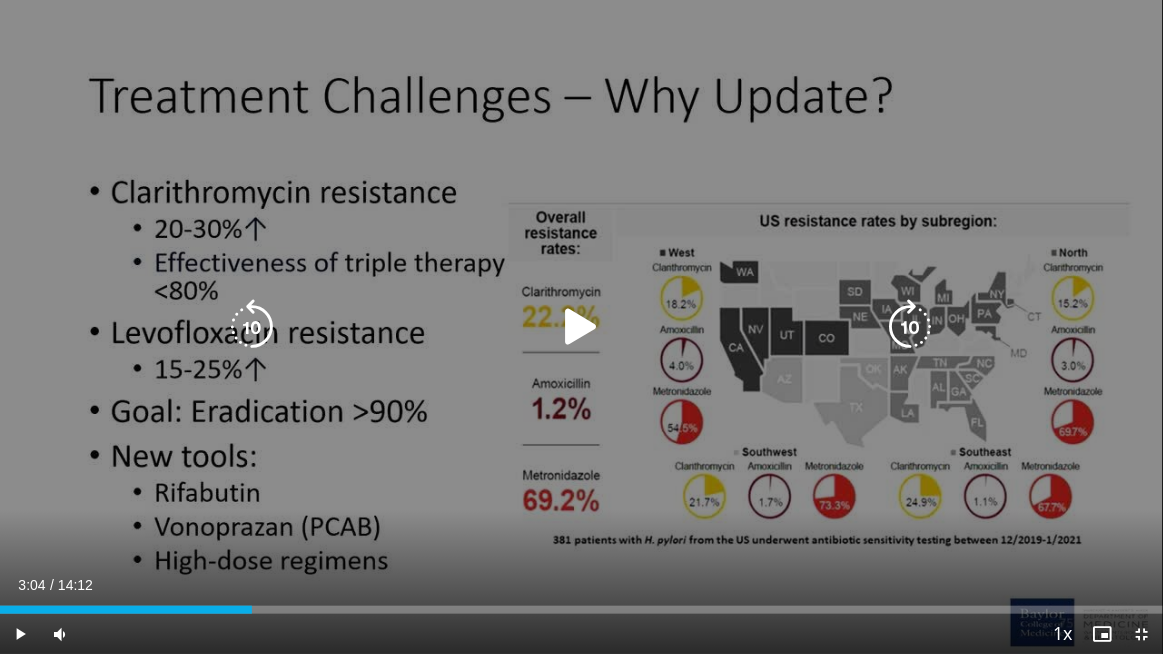 drag, startPoint x: 314, startPoint y: 12, endPoint x: 652, endPoint y: 65, distance: 342.1301 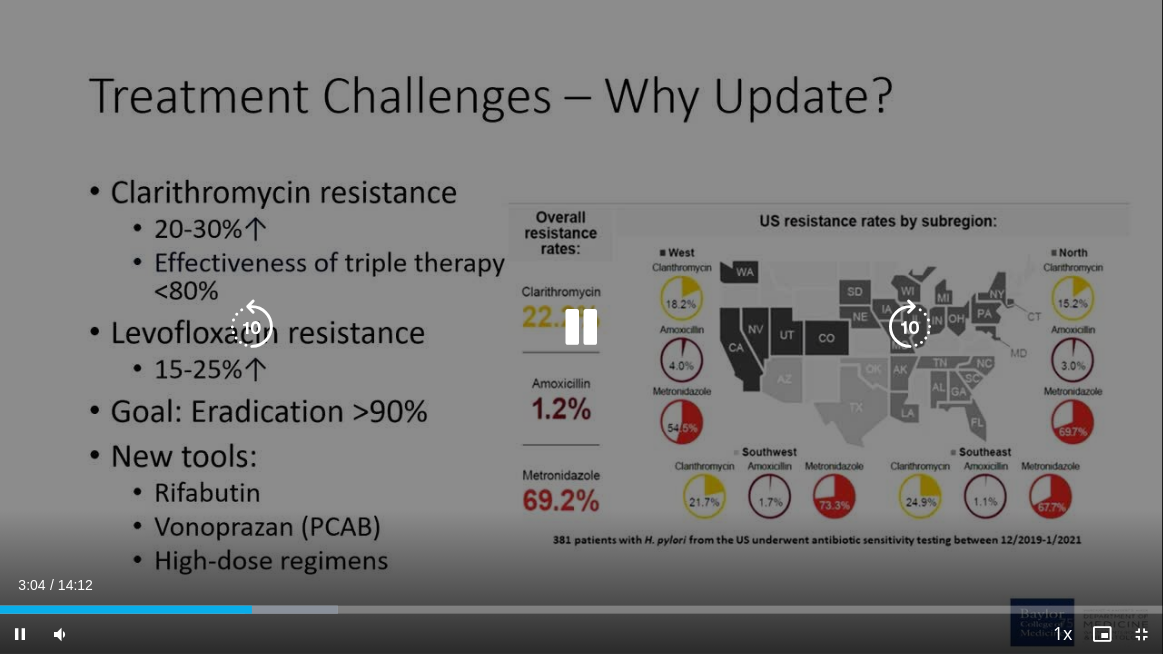 click at bounding box center [581, 327] 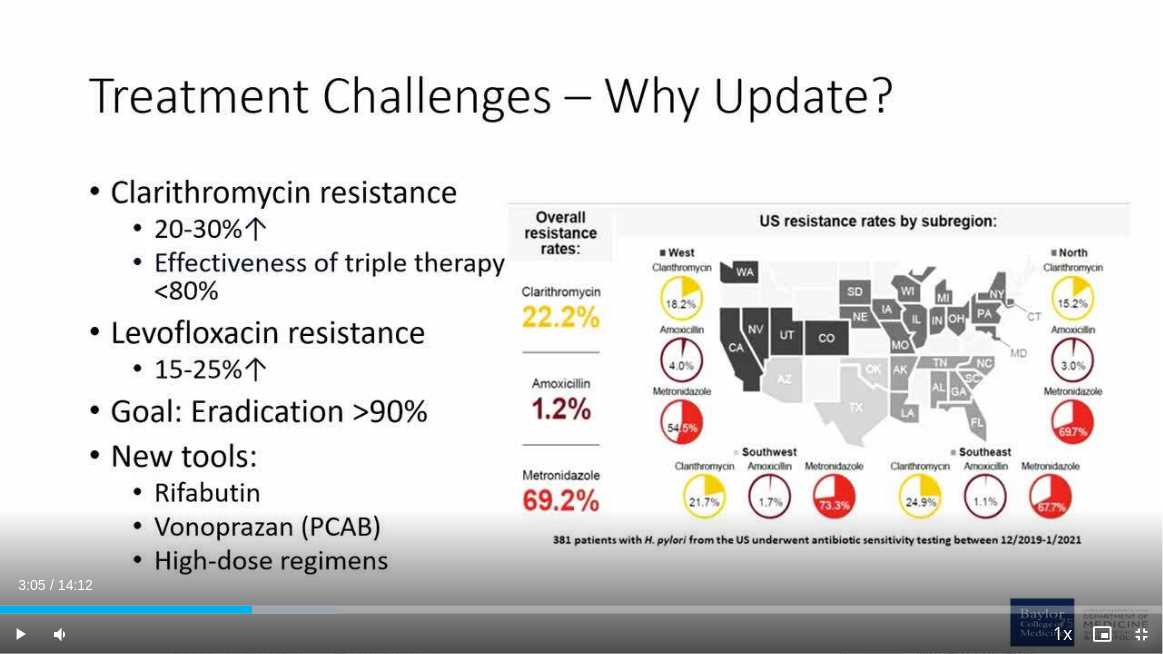 click at bounding box center (1143, 634) 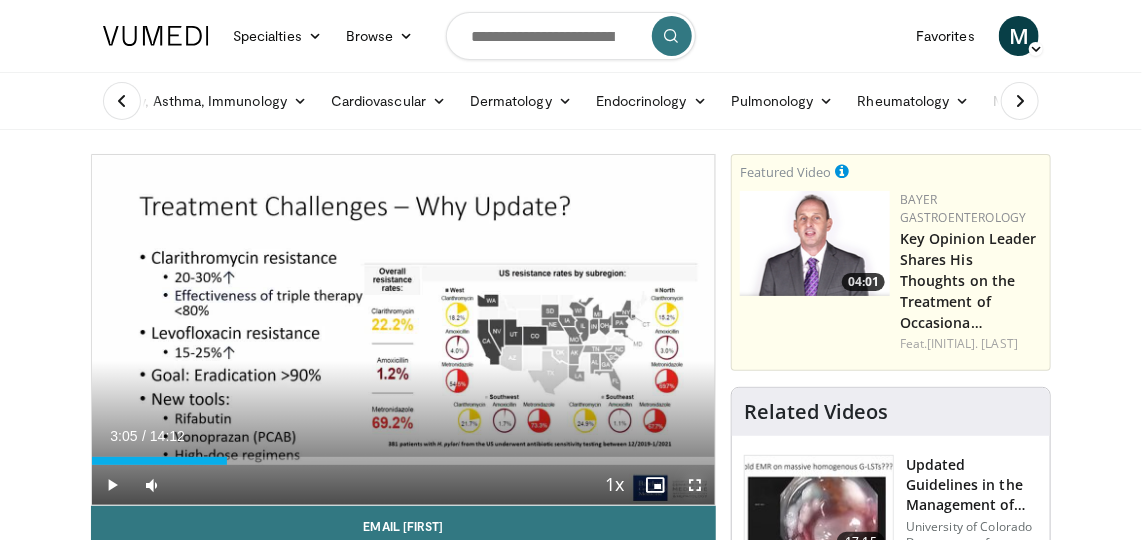 click at bounding box center (695, 485) 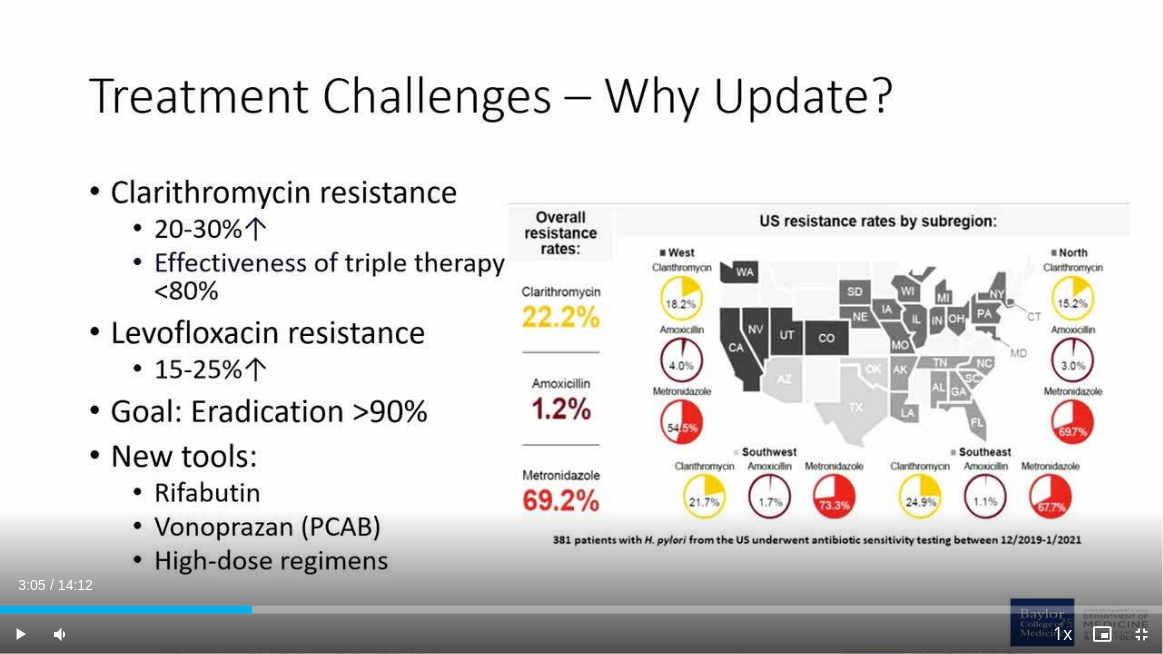 drag, startPoint x: 629, startPoint y: 126, endPoint x: 1070, endPoint y: 148, distance: 441.5484 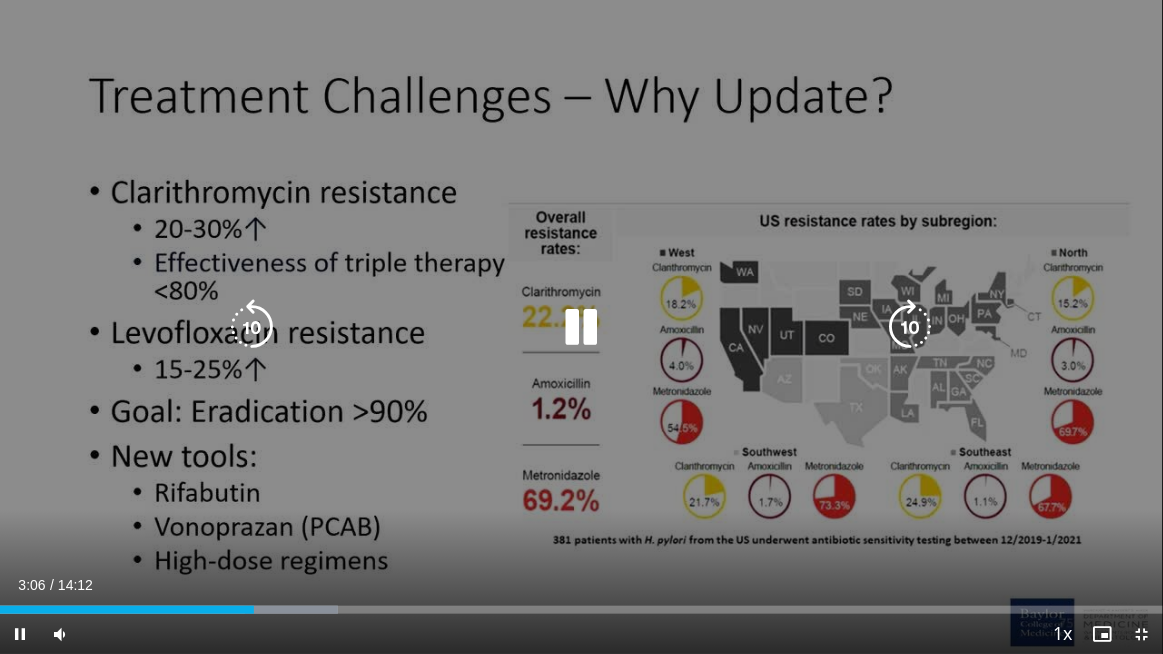click at bounding box center (581, 327) 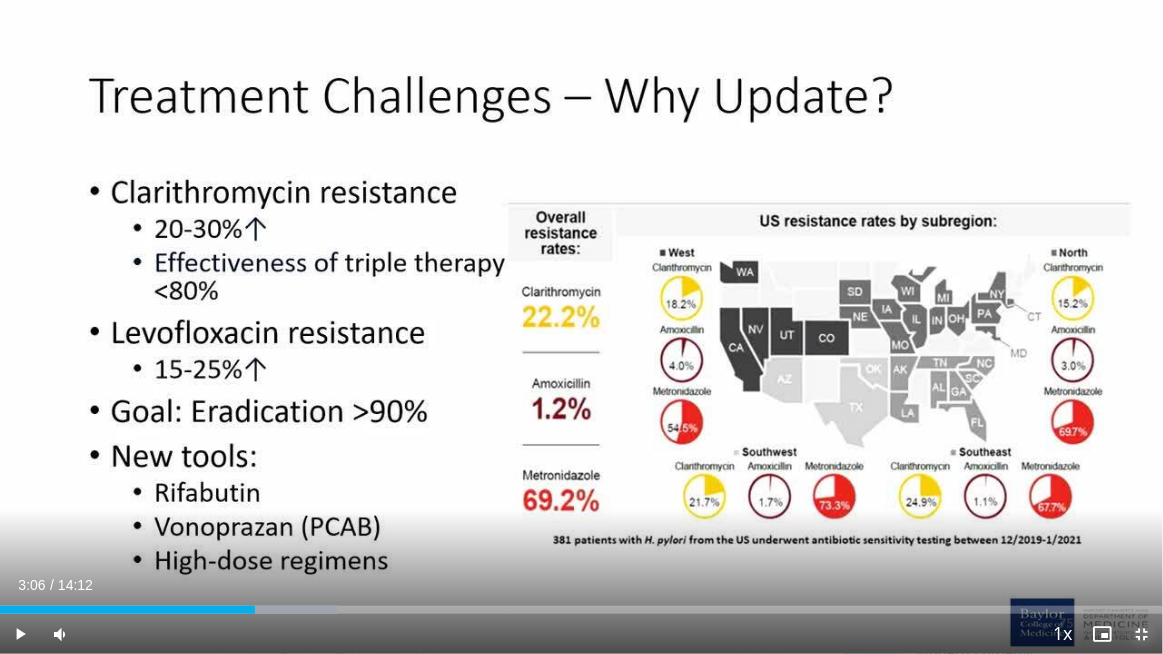 click at bounding box center [1143, 634] 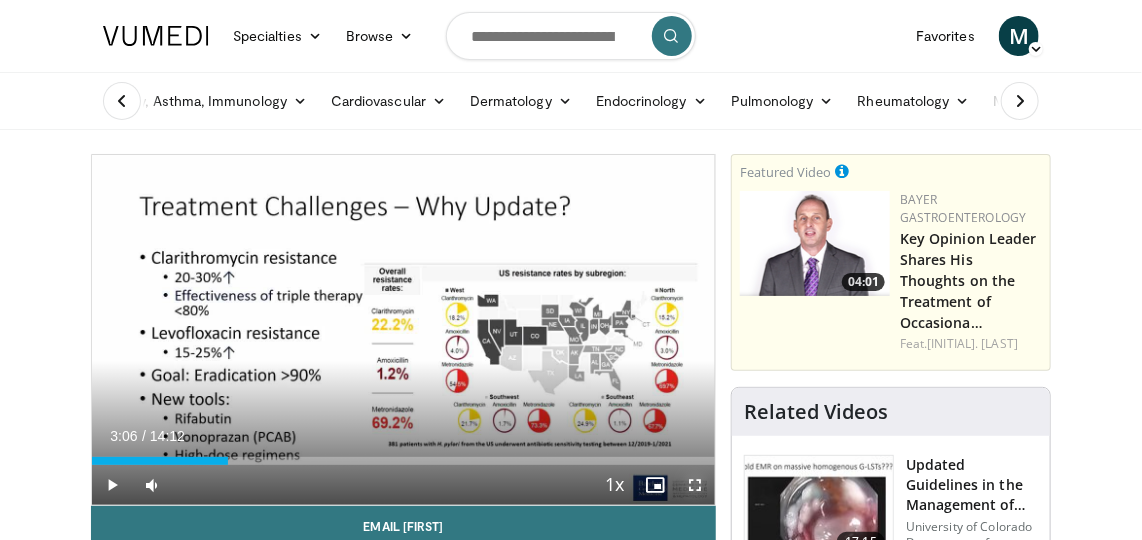 click at bounding box center [695, 485] 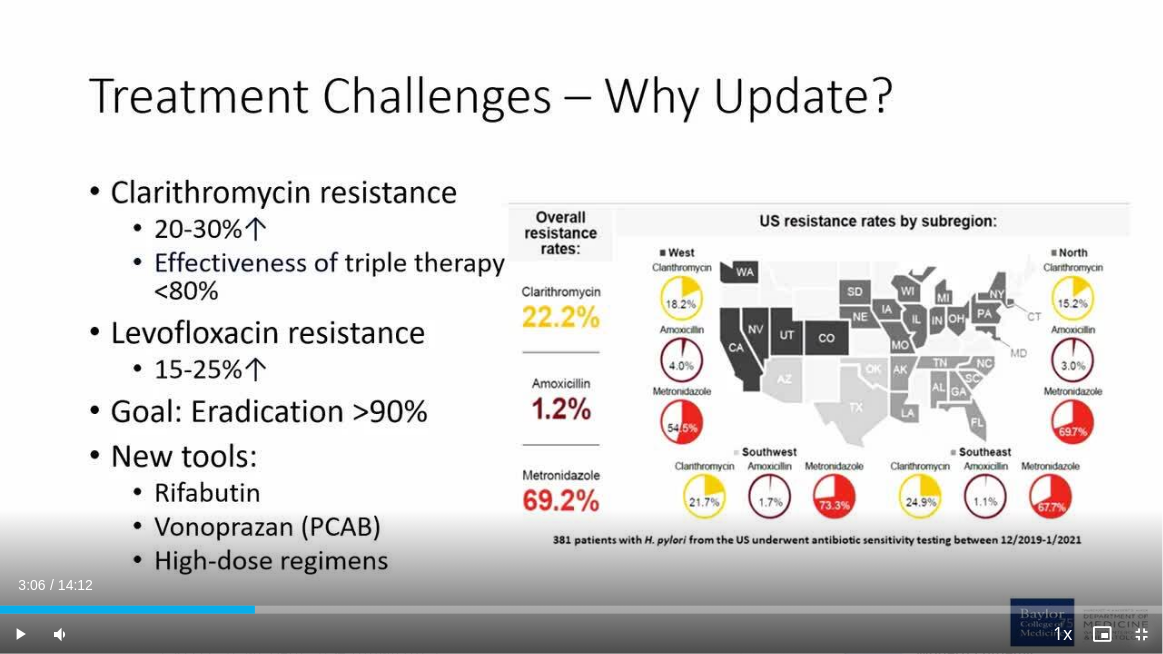 click at bounding box center [1143, 634] 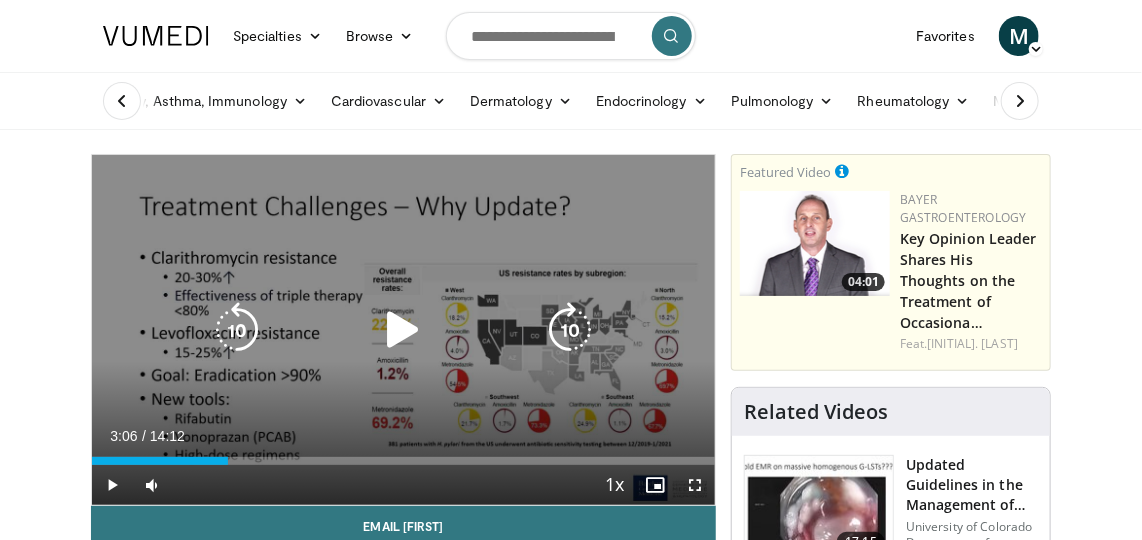 click at bounding box center (403, 330) 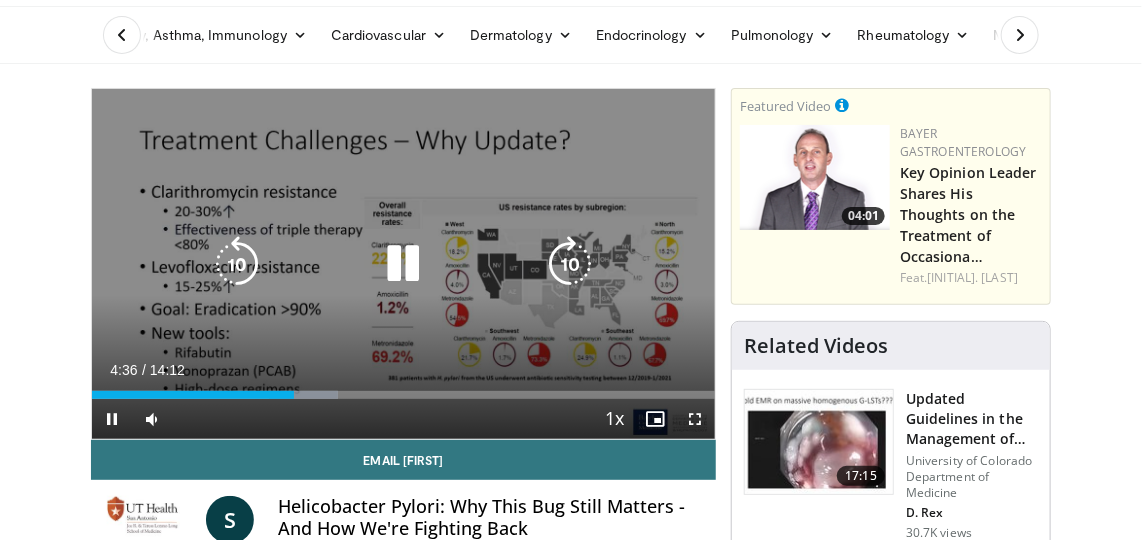 scroll, scrollTop: 0, scrollLeft: 0, axis: both 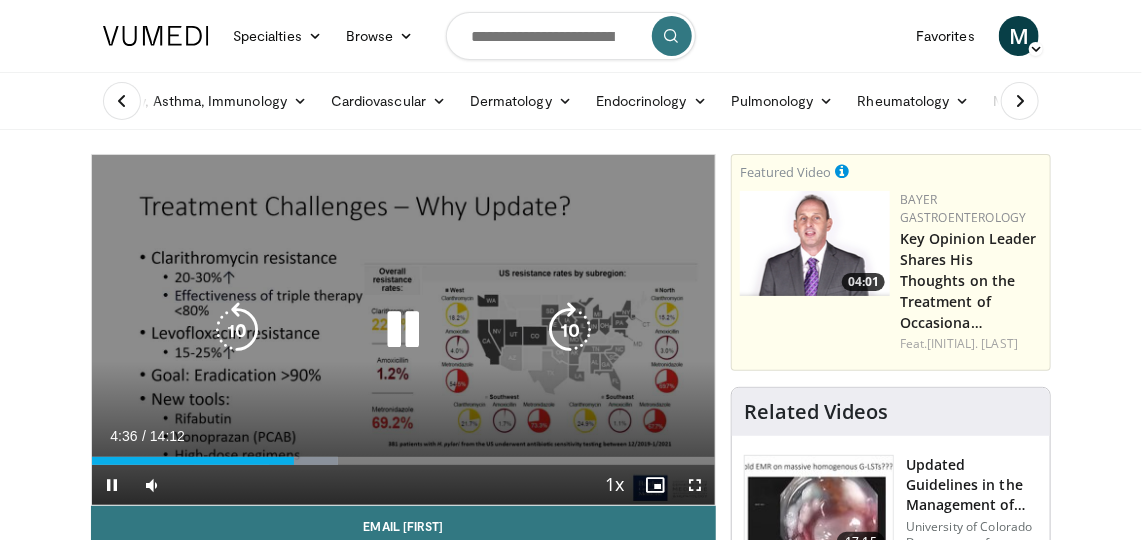 click at bounding box center [403, 330] 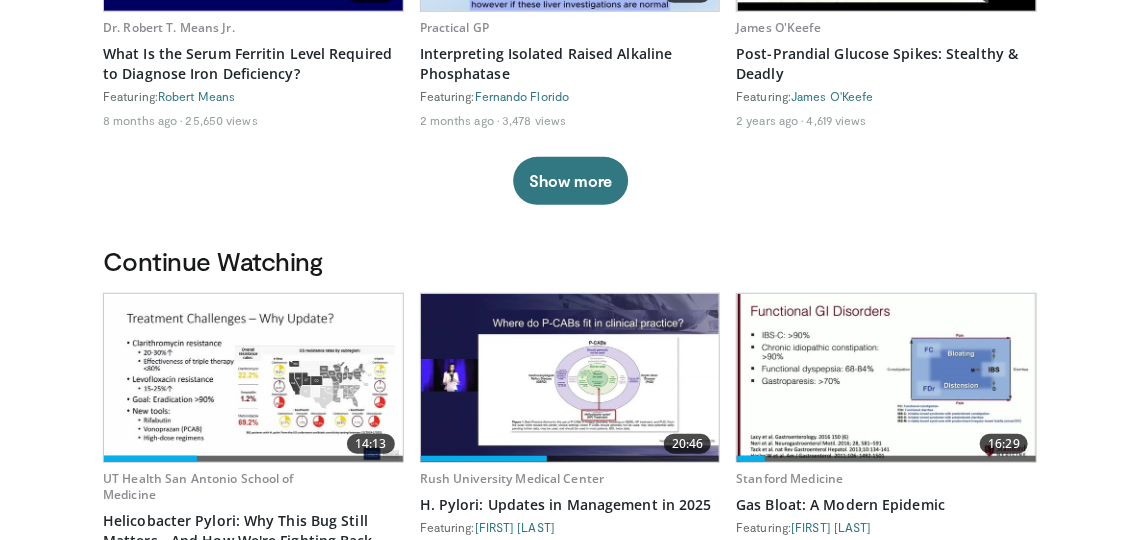 scroll, scrollTop: 454, scrollLeft: 0, axis: vertical 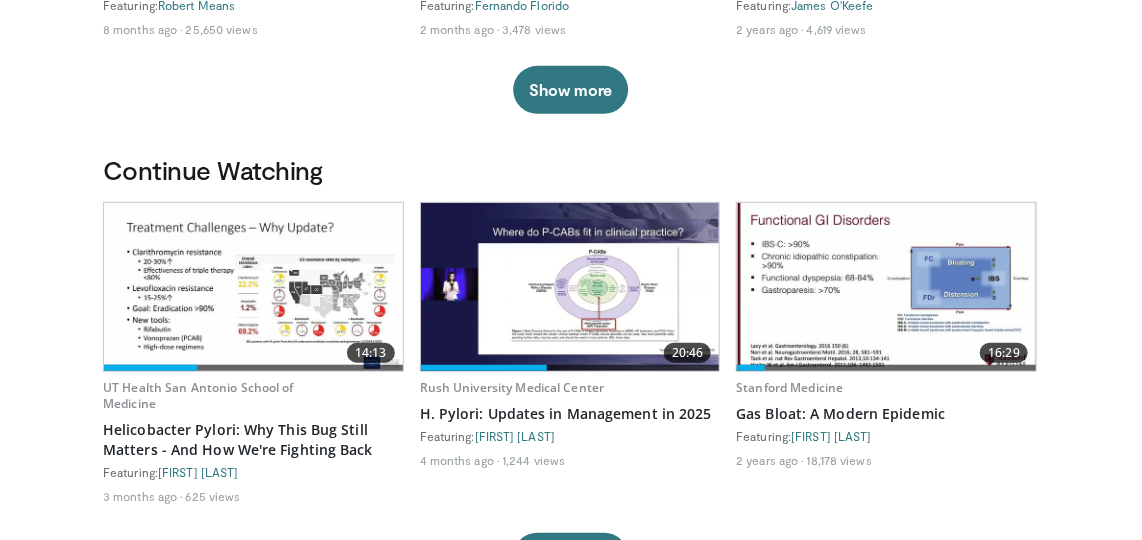 click at bounding box center (570, 287) 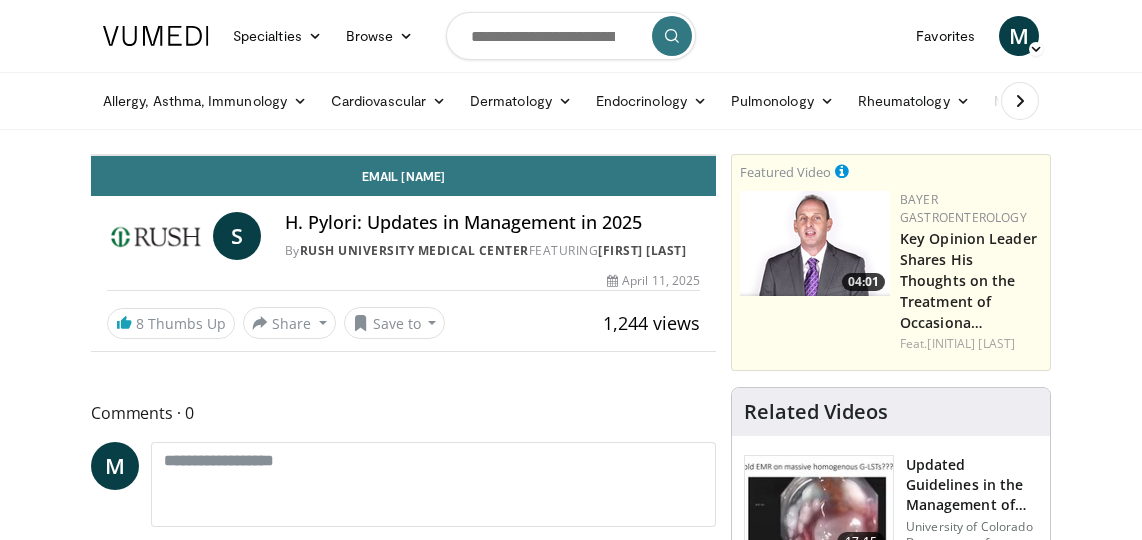 scroll, scrollTop: 0, scrollLeft: 0, axis: both 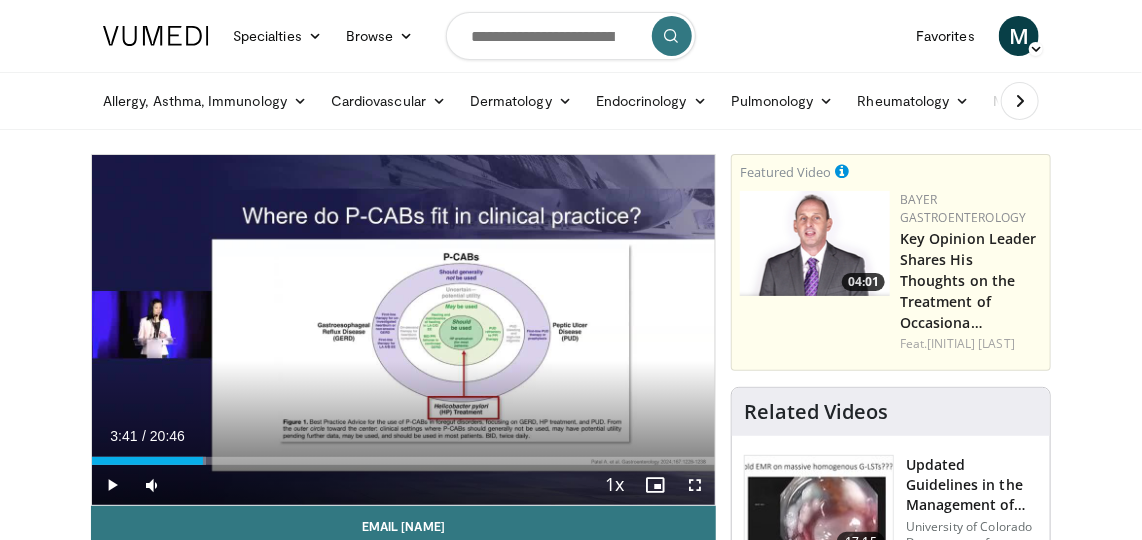 drag, startPoint x: 355, startPoint y: 458, endPoint x: 202, endPoint y: 427, distance: 156.10893 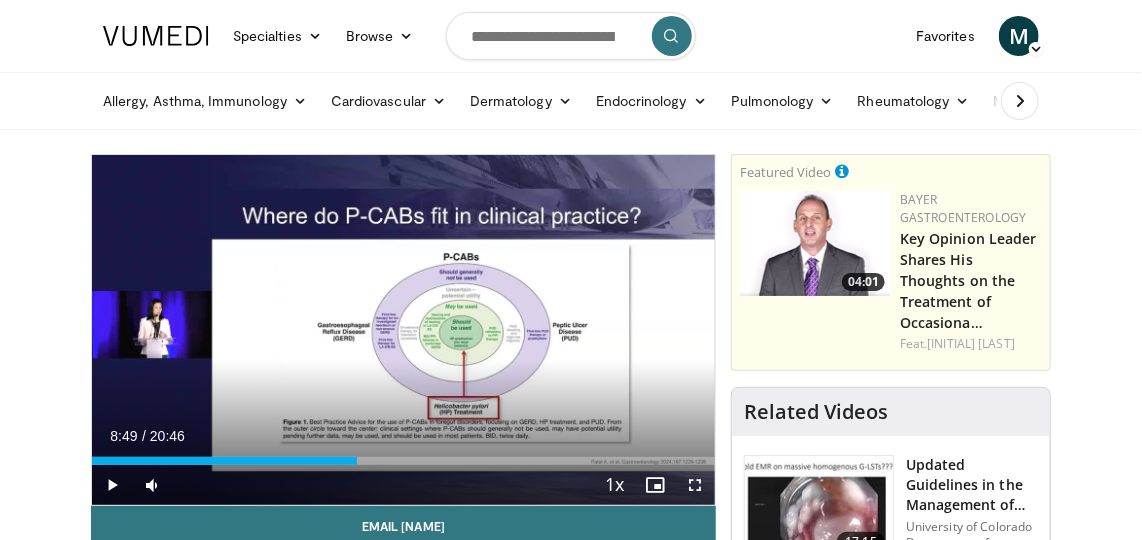 drag, startPoint x: 202, startPoint y: 459, endPoint x: 356, endPoint y: 465, distance: 154.11684 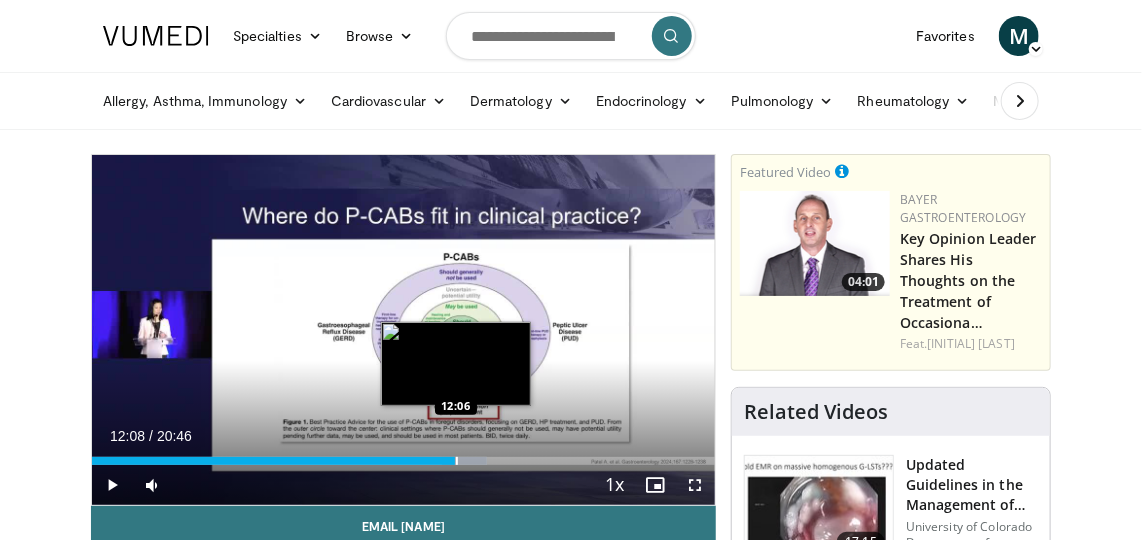 drag, startPoint x: 353, startPoint y: 462, endPoint x: 456, endPoint y: 461, distance: 103.00485 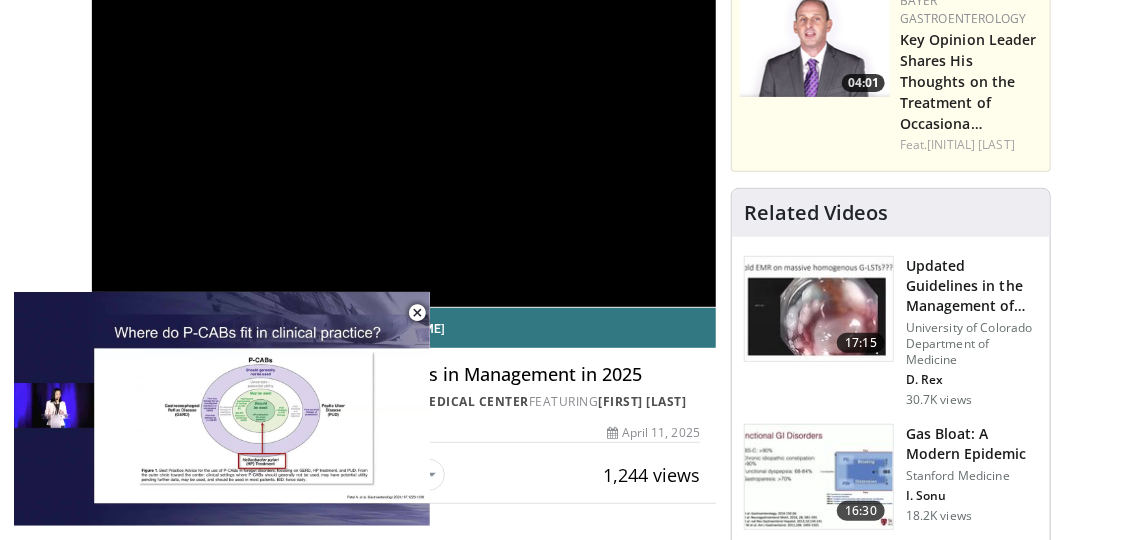 scroll, scrollTop: 181, scrollLeft: 0, axis: vertical 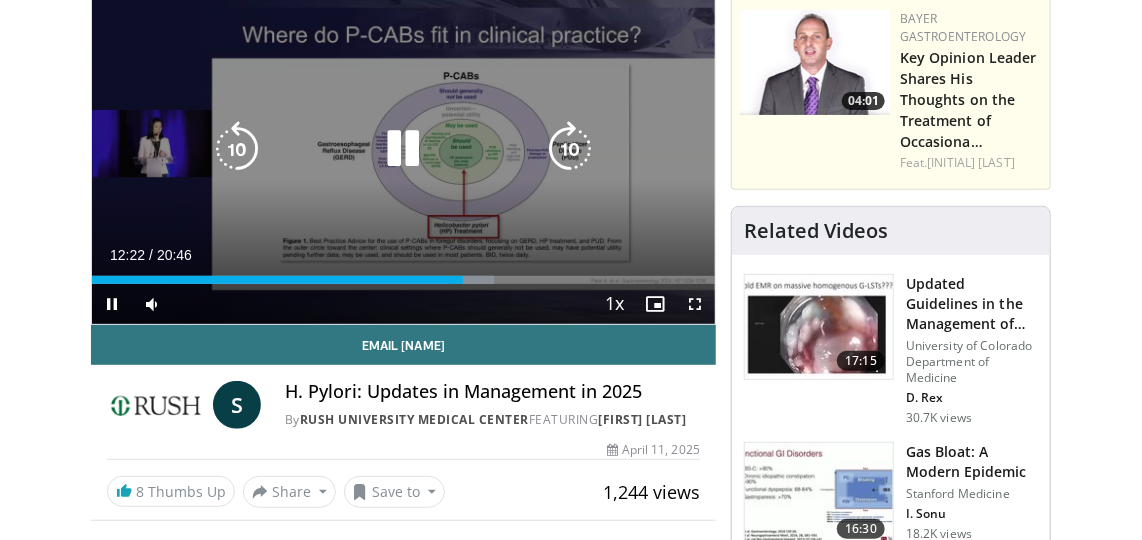 click at bounding box center (403, 149) 